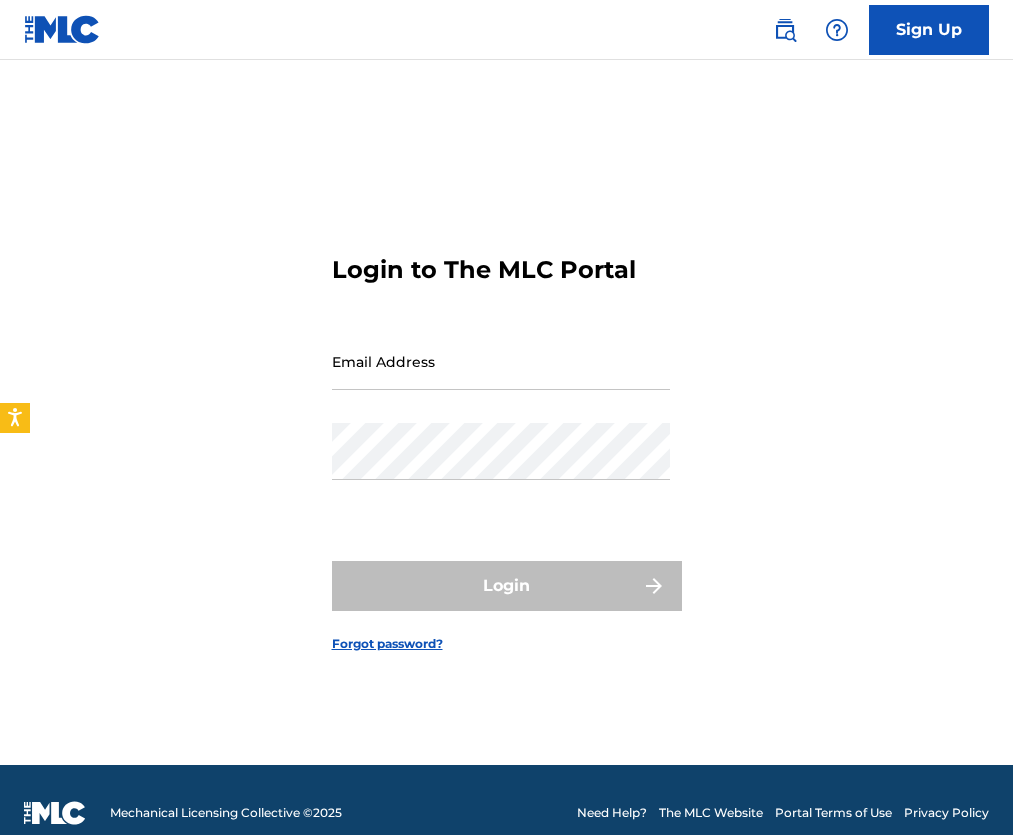 scroll, scrollTop: 0, scrollLeft: 0, axis: both 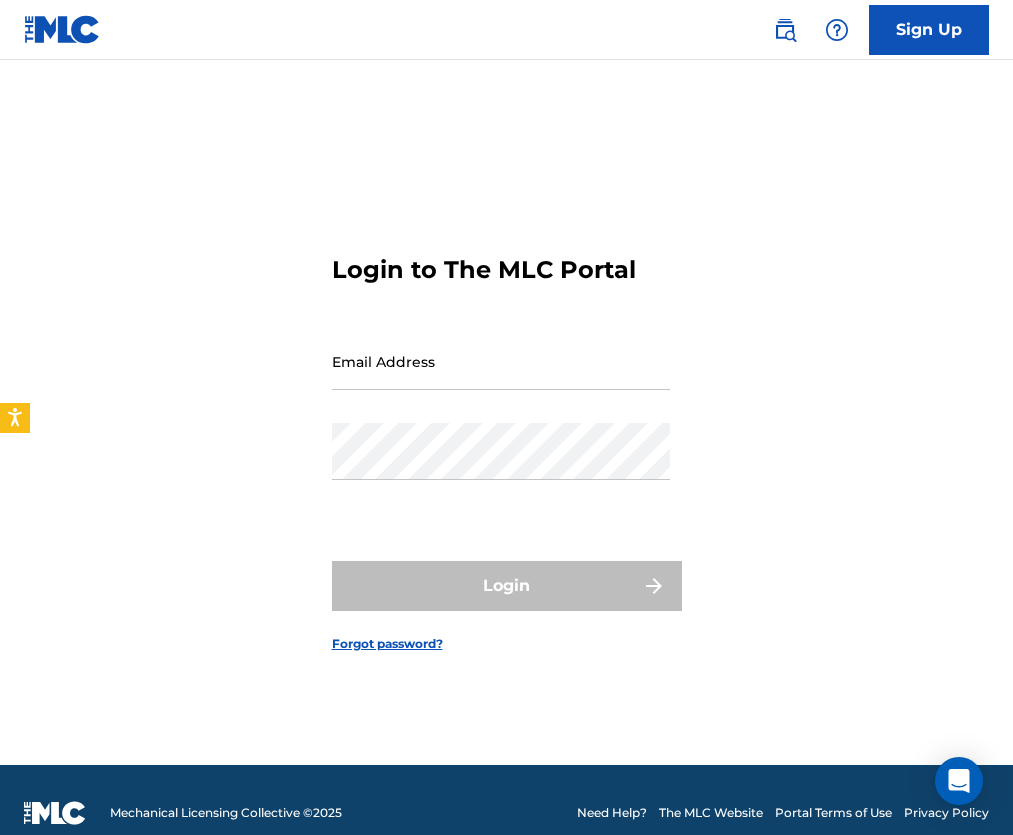 click on "Login to The MLC Portal Email Address Password Login Forgot password?" at bounding box center (506, 412) 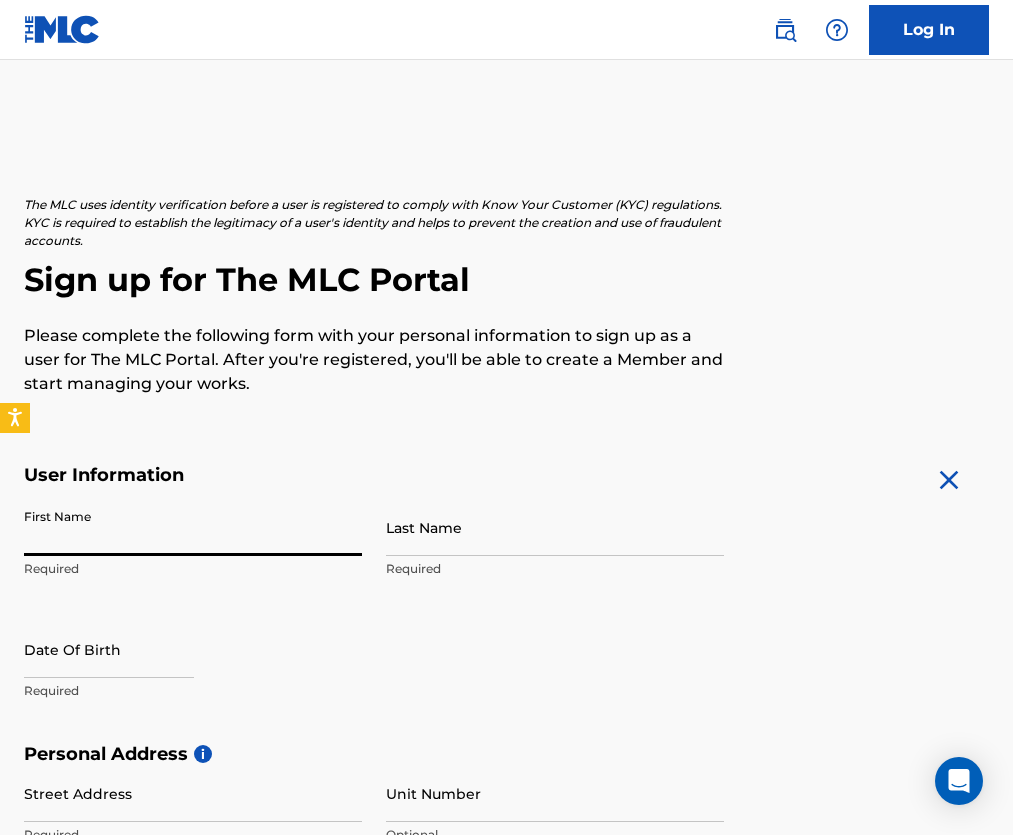 click on "First Name" at bounding box center (193, 527) 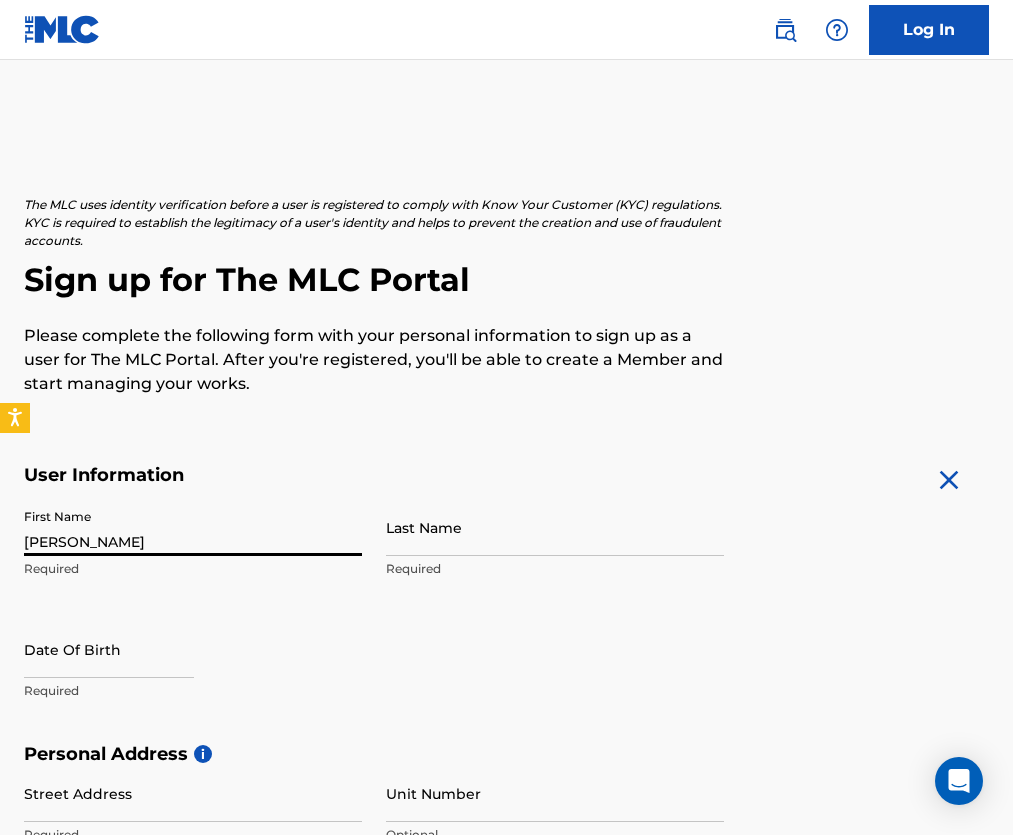 type on "[PERSON_NAME]" 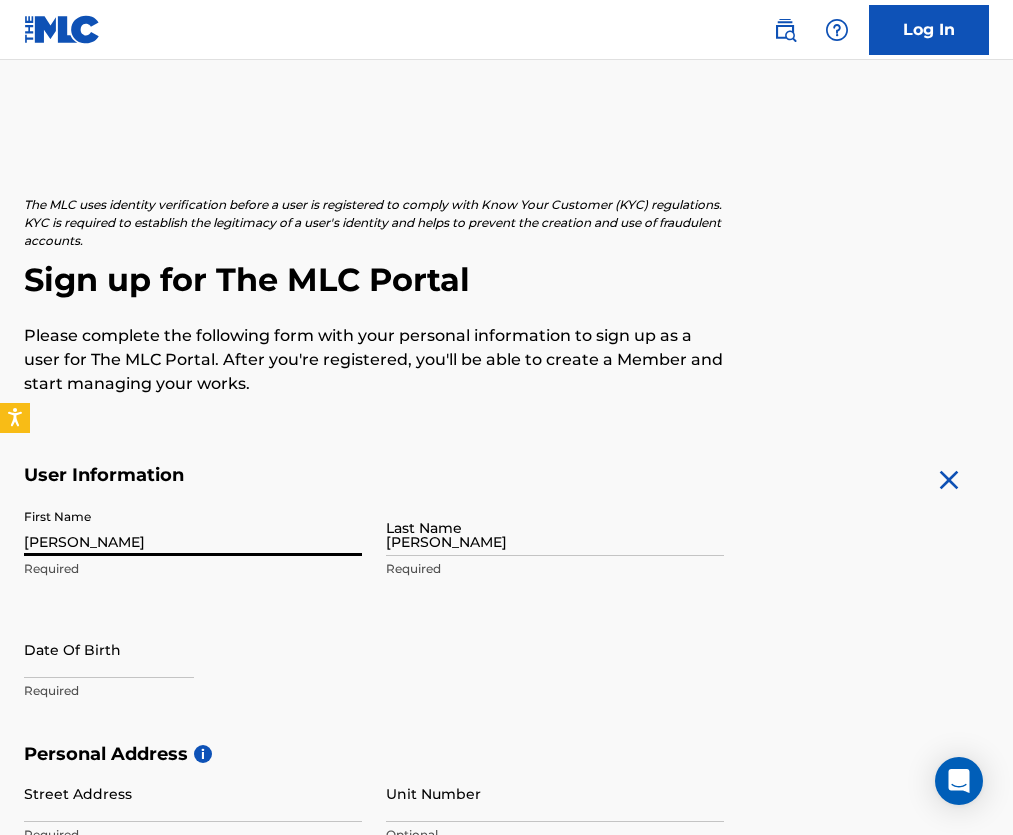 type on "[STREET_ADDRESS]" 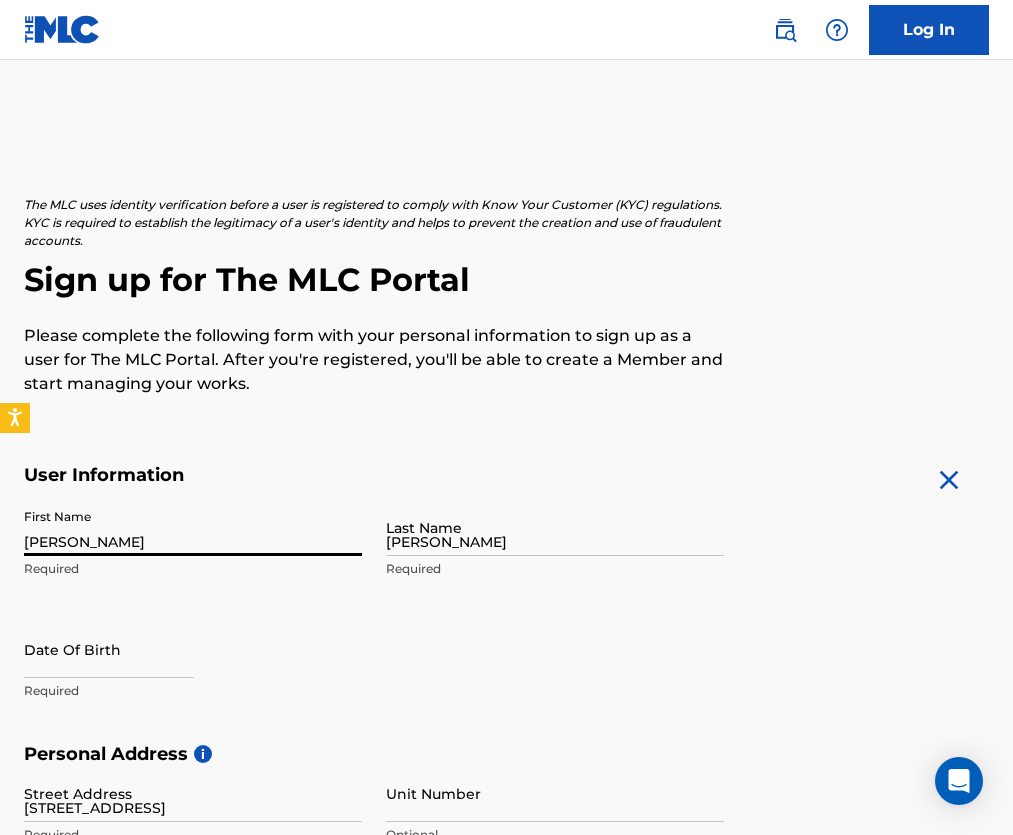 type on "Bloomfield" 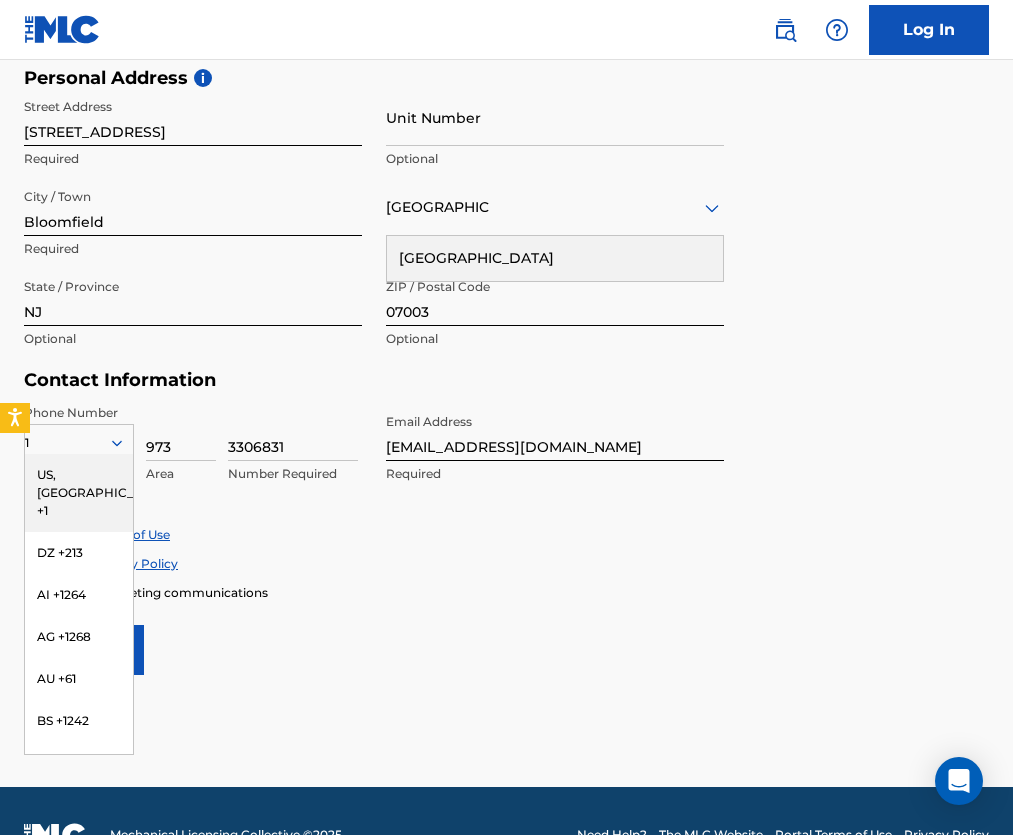 scroll, scrollTop: 677, scrollLeft: 0, axis: vertical 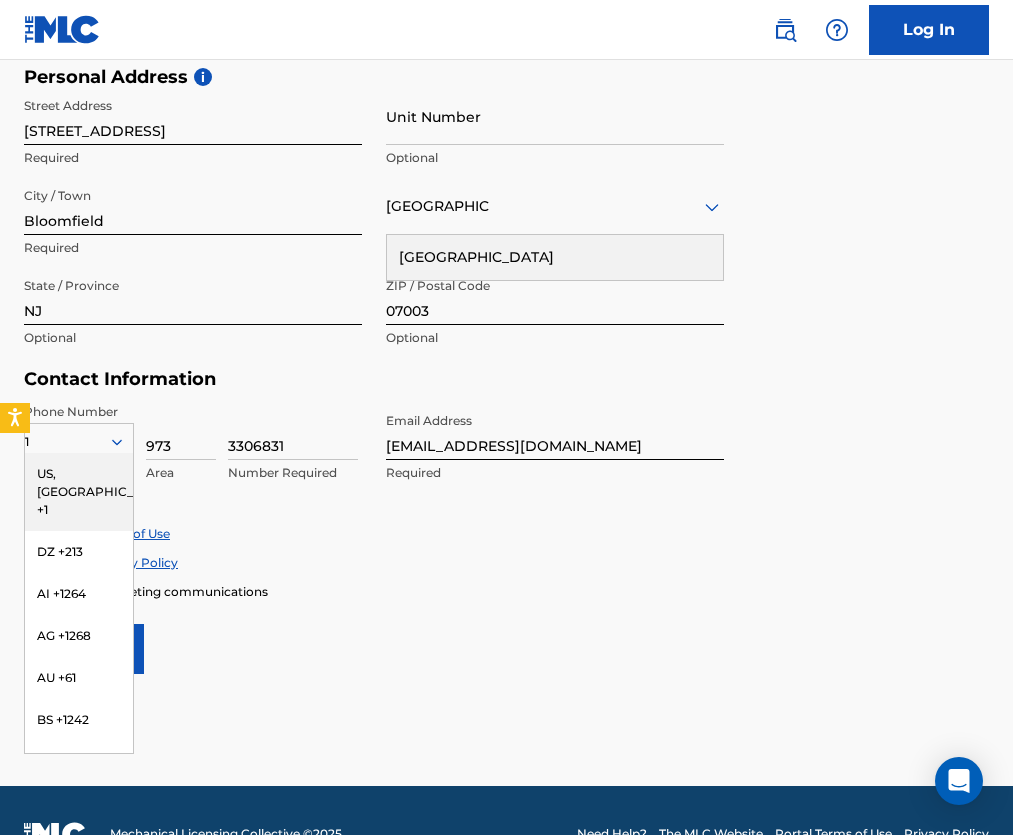 click on "NJ" at bounding box center (193, 296) 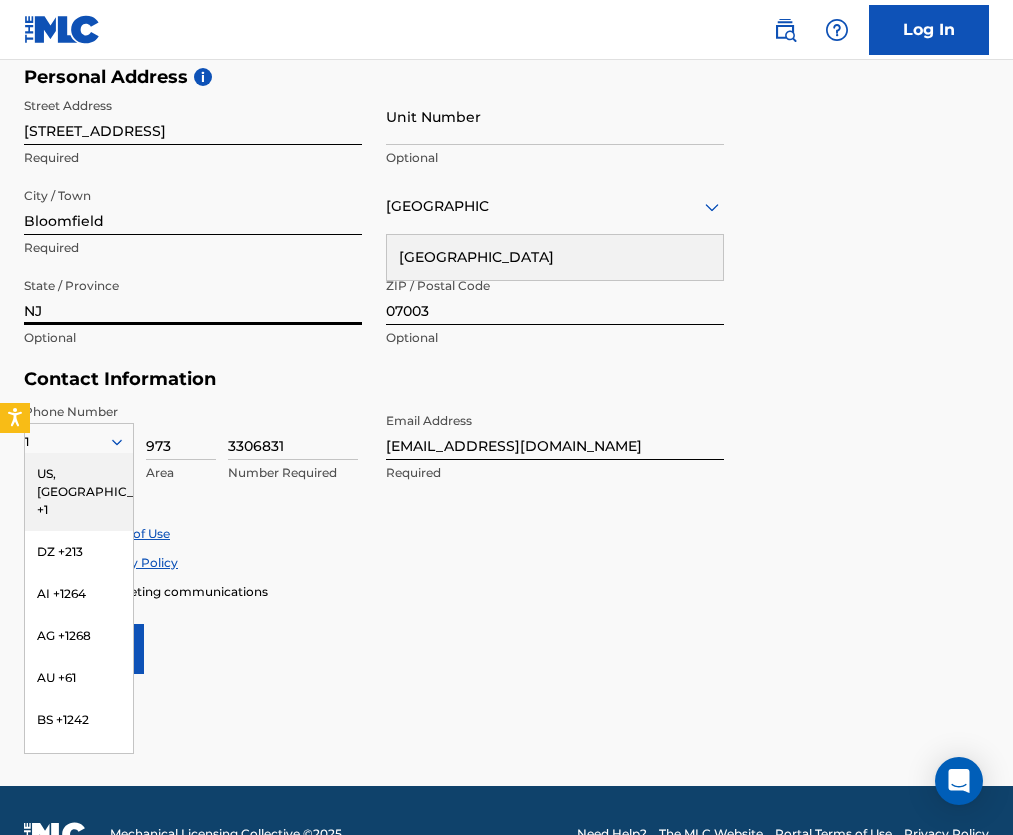 click on "Accept Terms of Use Accept Privacy Policy Enroll in marketing communications" at bounding box center (506, 562) 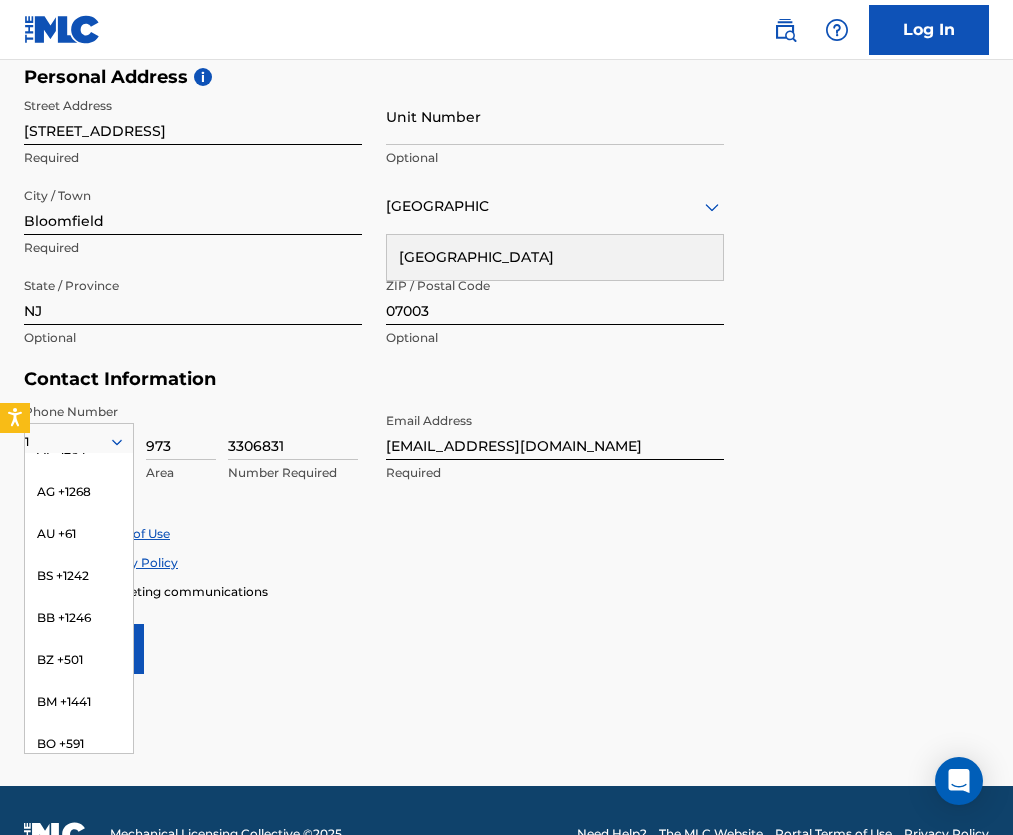 scroll, scrollTop: 0, scrollLeft: 0, axis: both 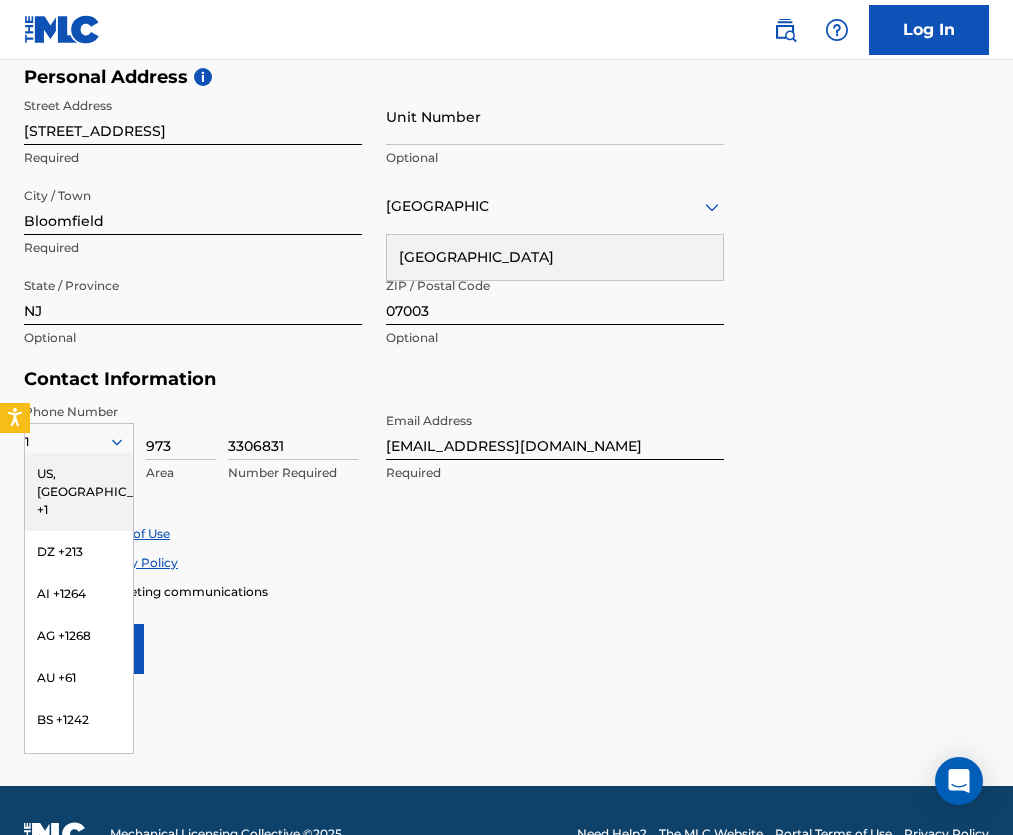 click on "US, [GEOGRAPHIC_DATA] +1" at bounding box center (79, 492) 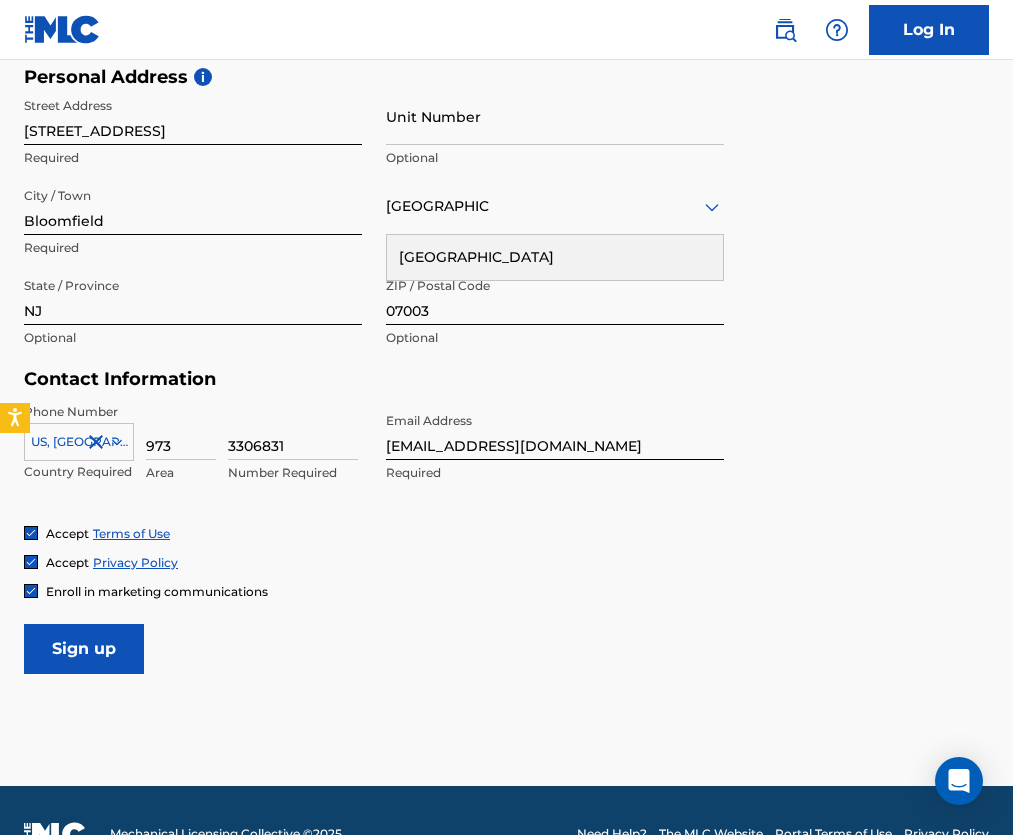 click on "Sign up" at bounding box center (84, 649) 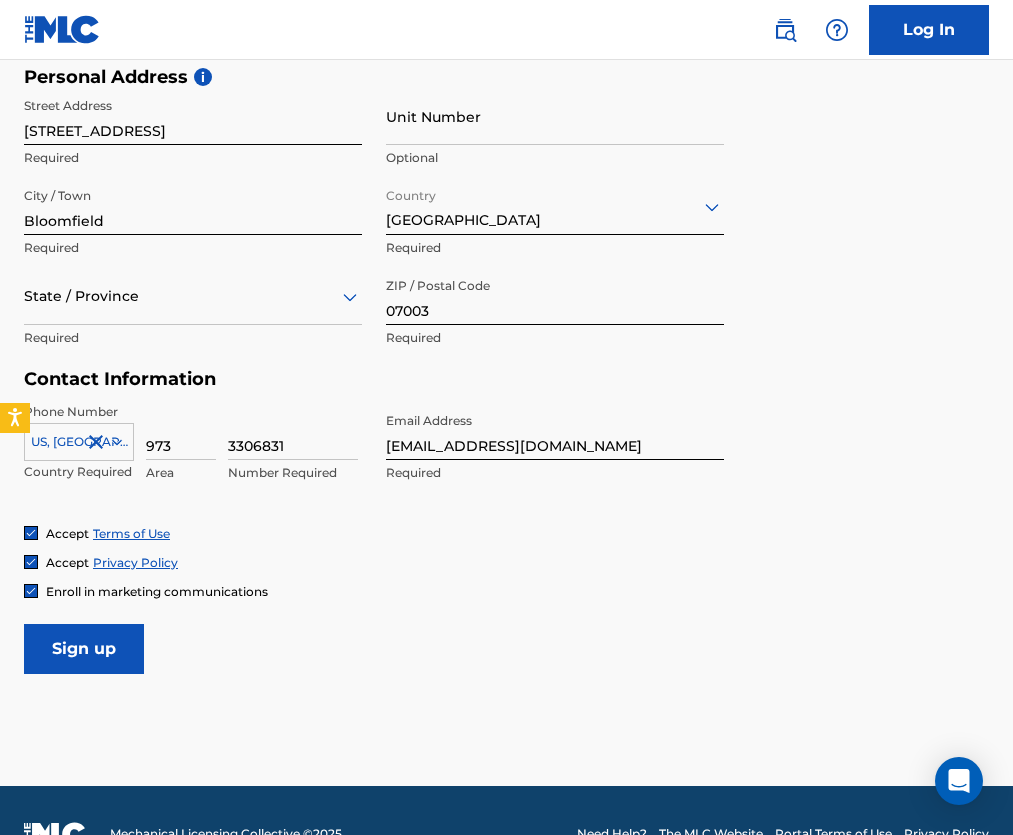 click on "State / Province" at bounding box center (193, 296) 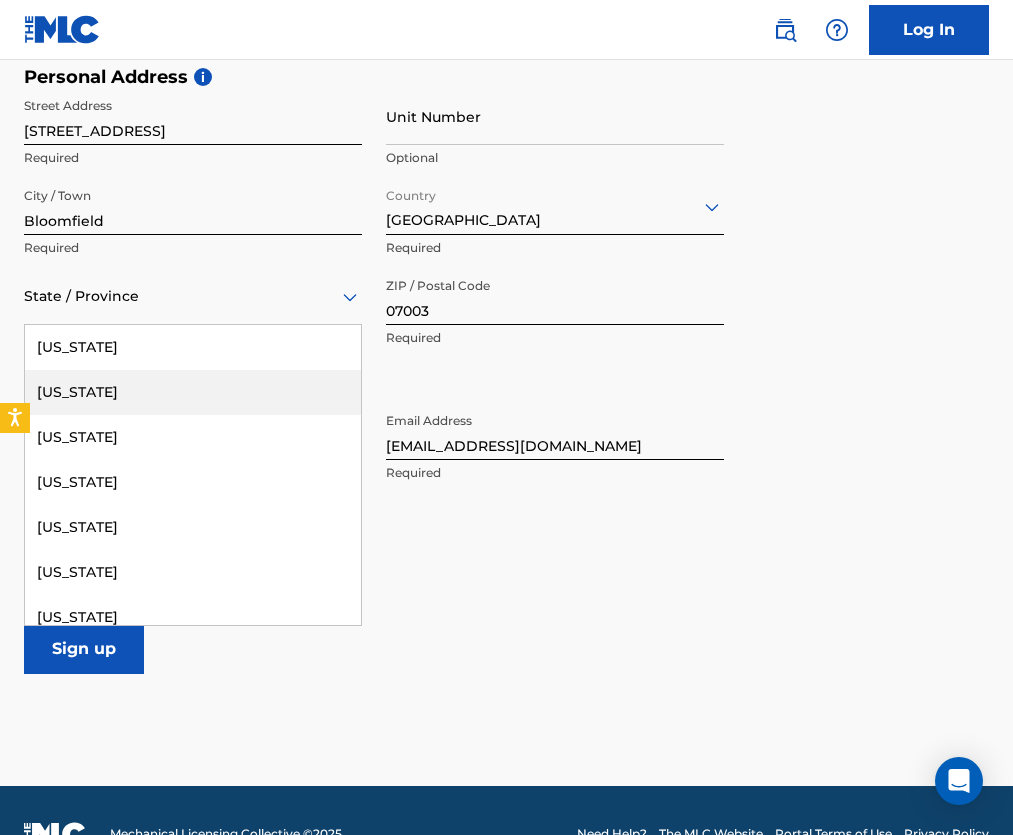 click on "Required" at bounding box center (193, 248) 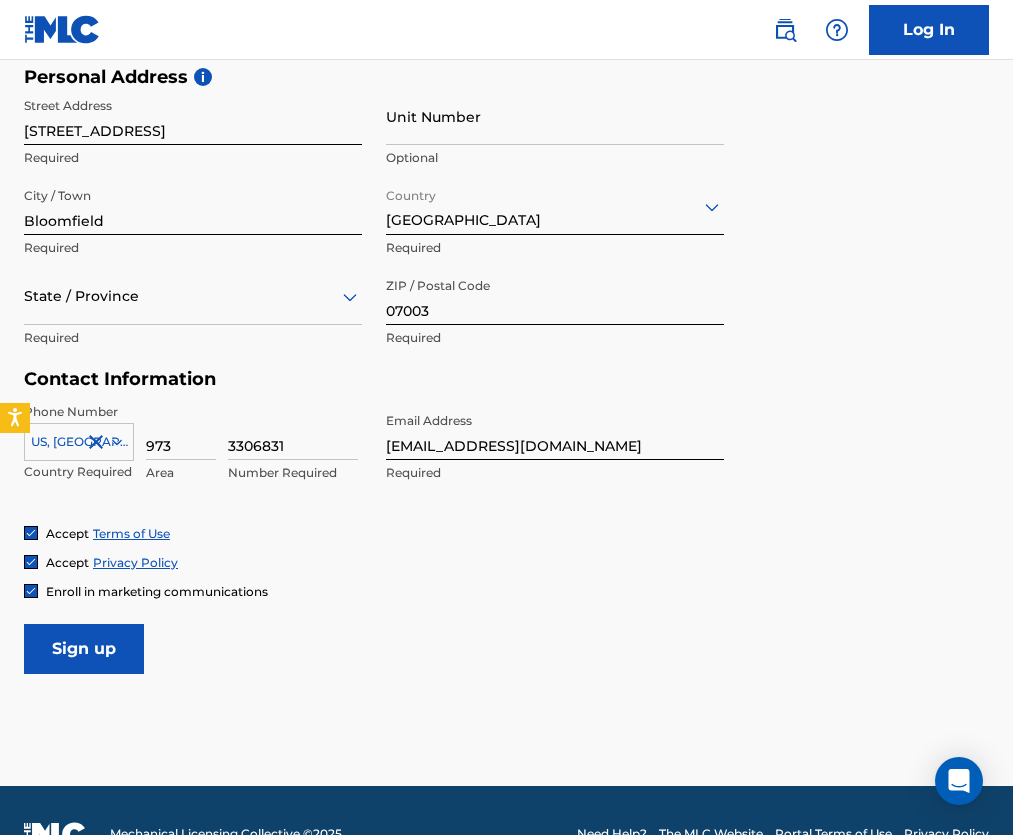 click at bounding box center [193, 296] 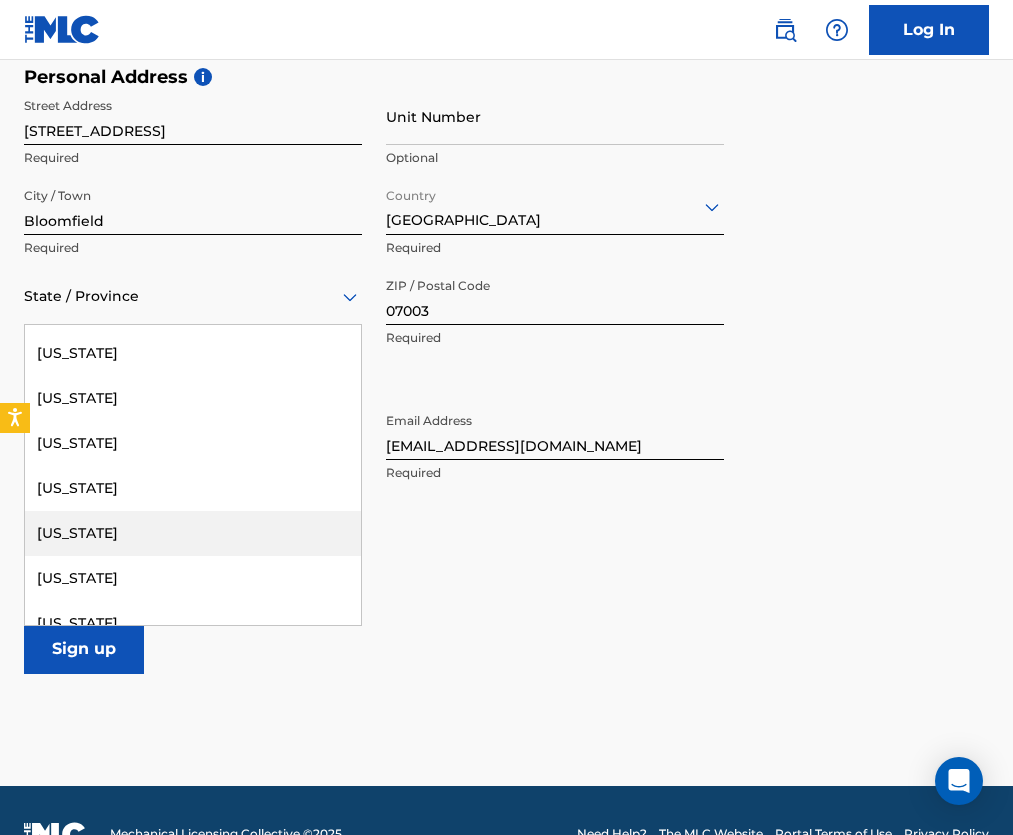 scroll, scrollTop: 1263, scrollLeft: 0, axis: vertical 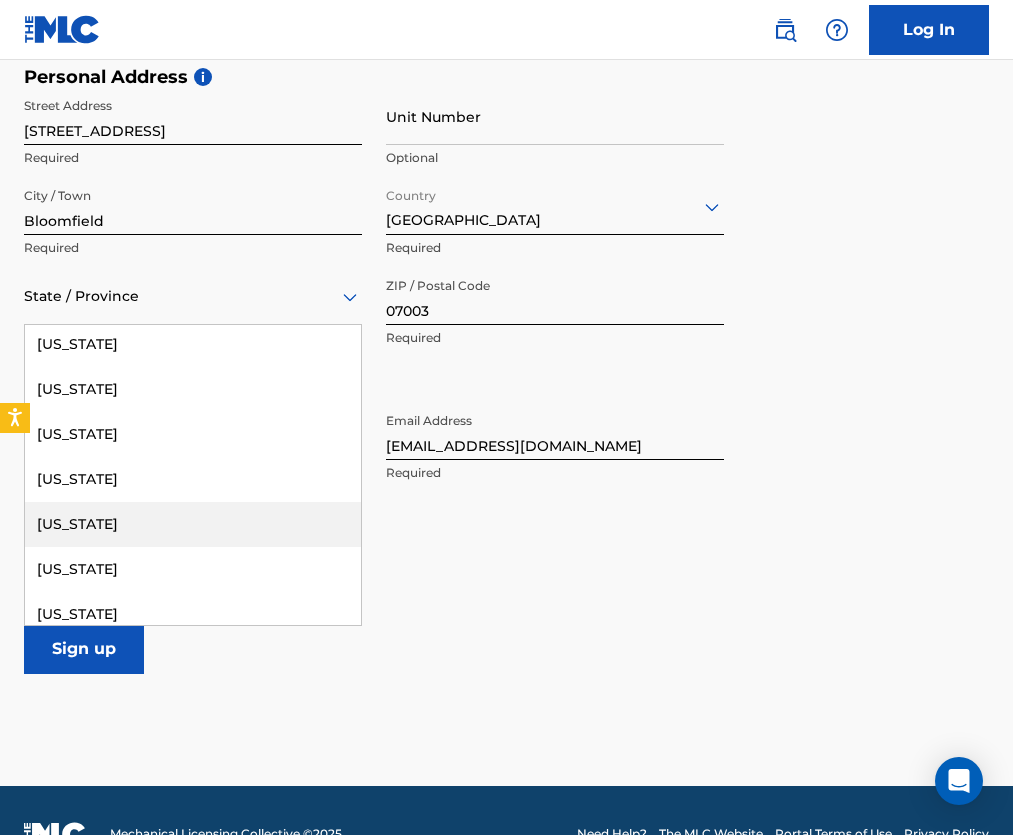 click on "[US_STATE]" at bounding box center (193, 524) 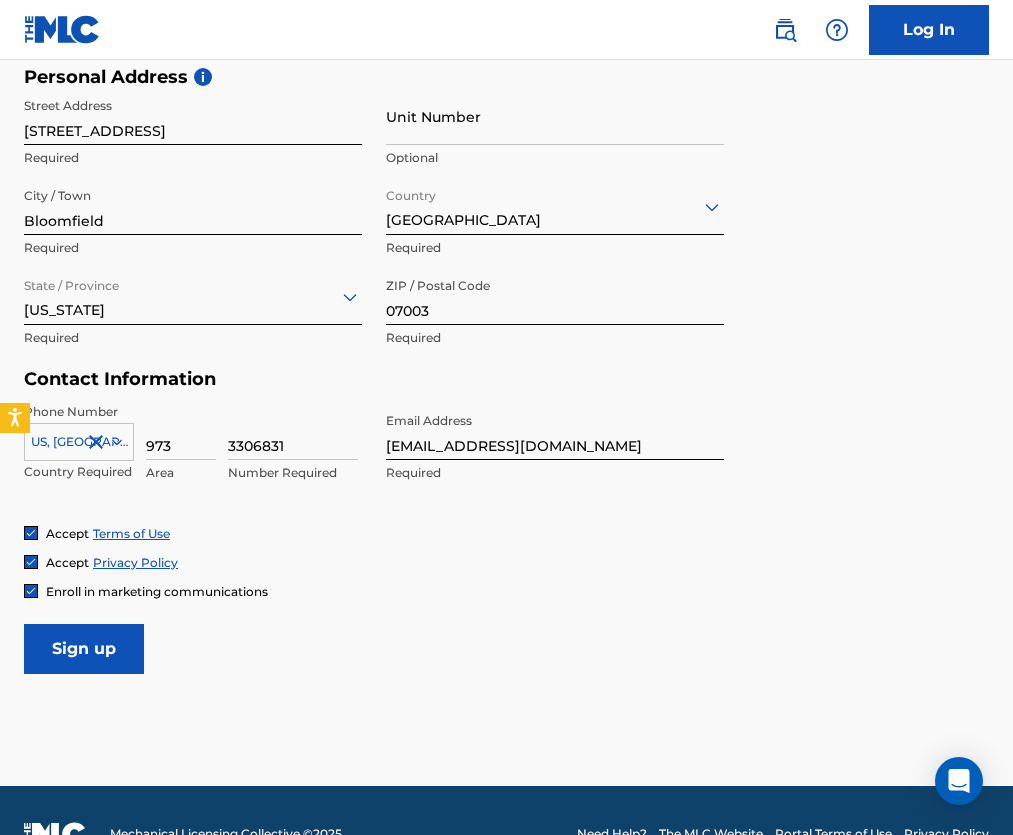 click on "Sign up" at bounding box center (84, 649) 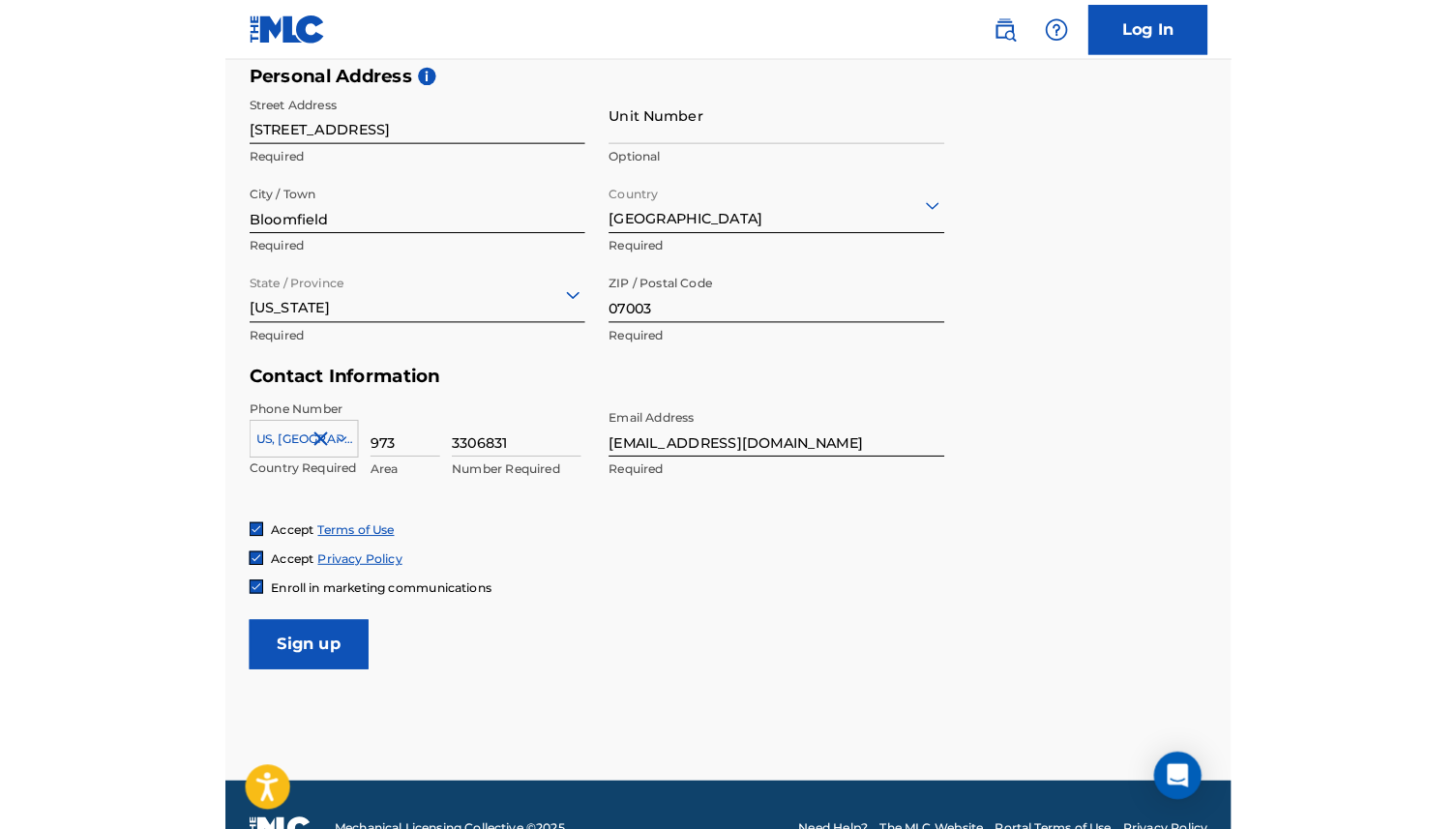 scroll, scrollTop: 598, scrollLeft: 0, axis: vertical 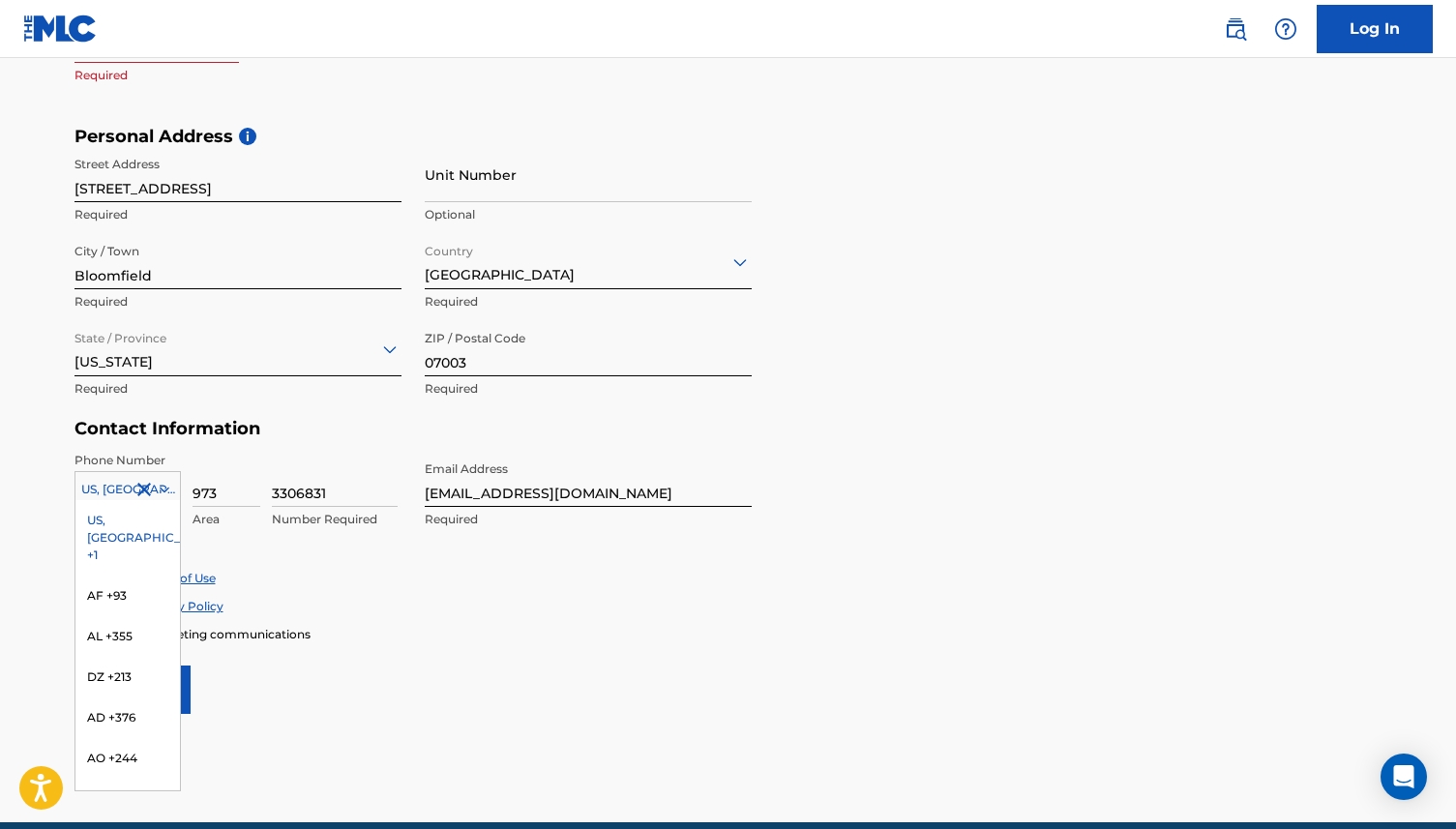 click at bounding box center (128, 489) 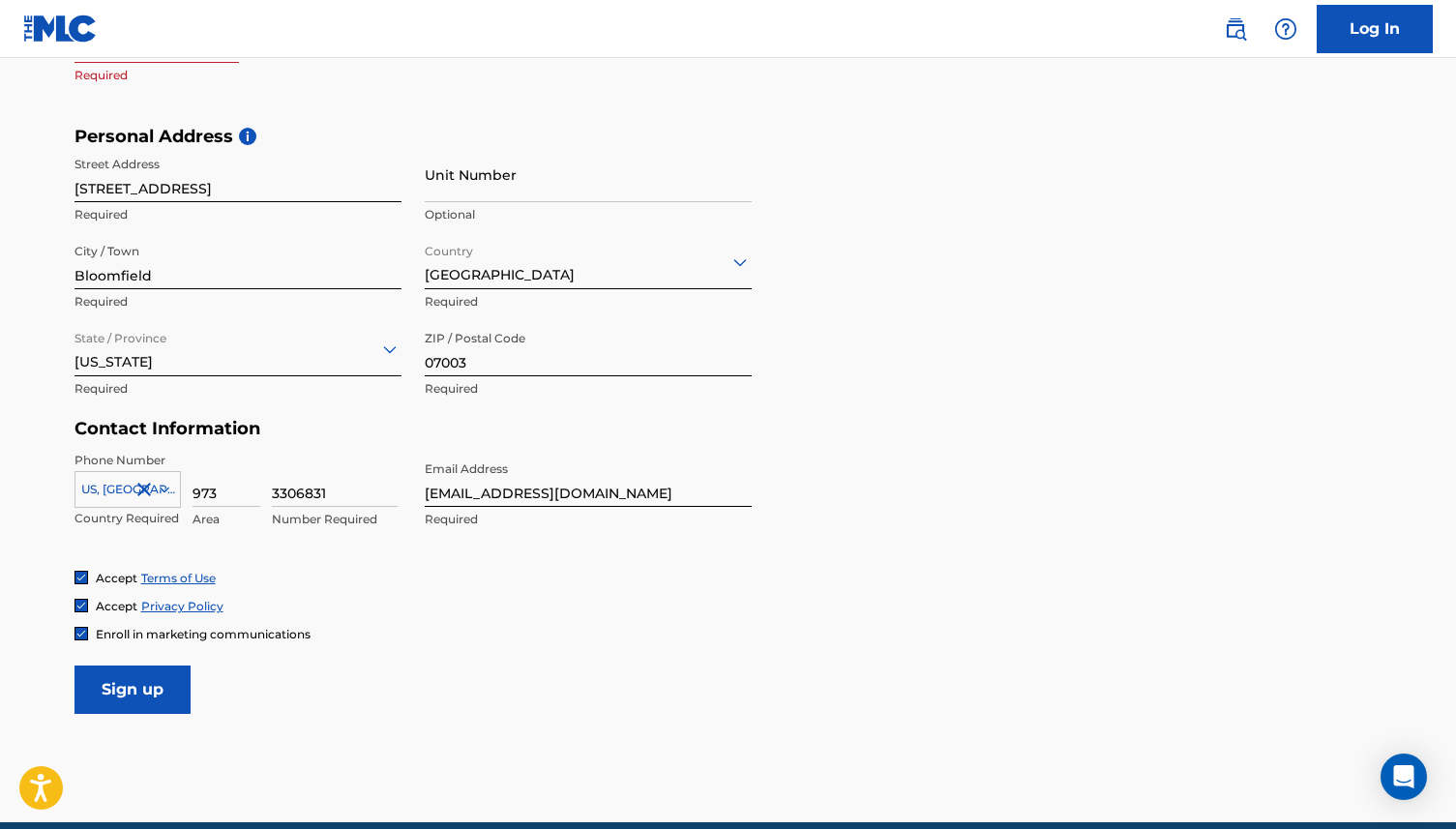 click on "The MLC uses identity verification before a user is registered to comply with Know Your Customer (KYC) regulations. KYC is required to establish the legitimacy of a user's identity and helps to prevent the creation and use of fraudulent accounts. Sign up for The MLC Portal Please complete the following form with your personal information to sign up as a user for The MLC Portal. After you're registered, you'll be able to create a Member and start managing your works. User Information First Name [PERSON_NAME] Required Last Name [PERSON_NAME] Required Date Of Birth Required Personal Address i Street Address [STREET_ADDRESS] Required Unit Number Optional City / Town [GEOGRAPHIC_DATA] Required Country [GEOGRAPHIC_DATA] Required State / Province [US_STATE] Required ZIP / Postal Code 07003 Required Contact Information Phone Number [GEOGRAPHIC_DATA], [GEOGRAPHIC_DATA] +1 Country Required 973 Area 3306831 Number Required Email Address [EMAIL_ADDRESS][DOMAIN_NAME] Required Accept Terms of Use Accept Privacy Policy Enroll in marketing communications Sign up" at bounding box center (728, 153) 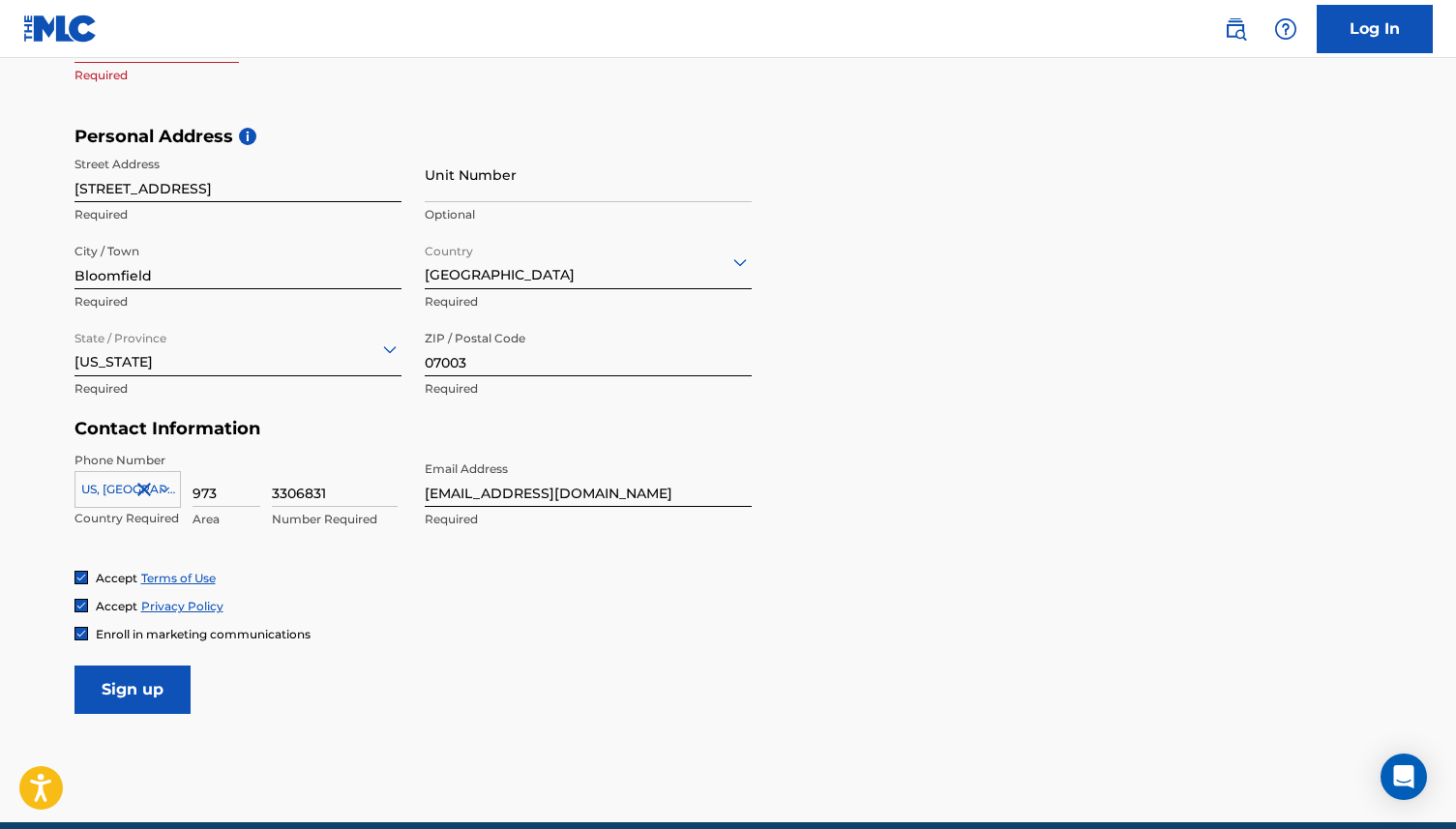 click on "Sign up" at bounding box center [133, 690] 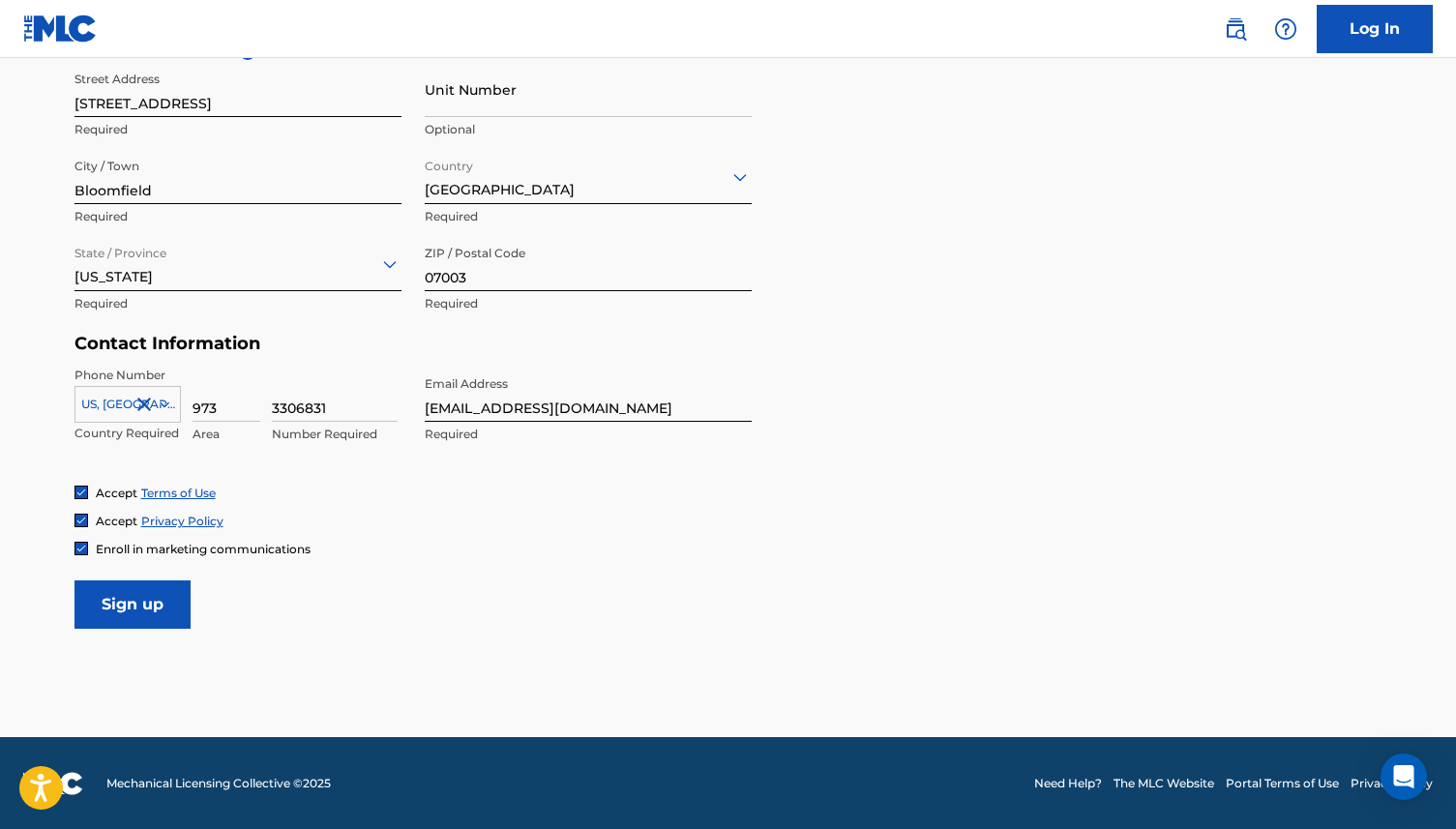 click on "Sign up" at bounding box center [133, 605] 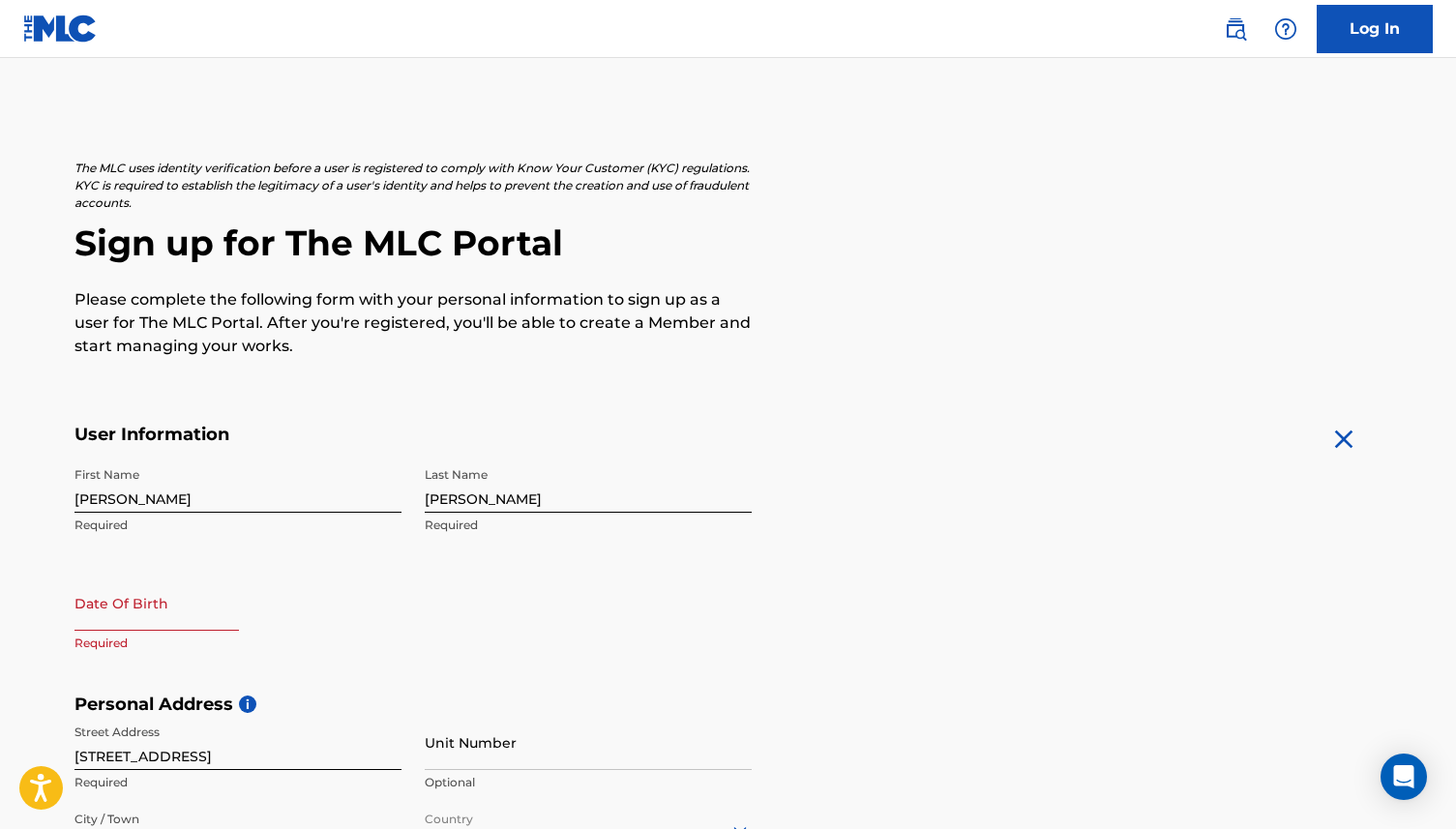 scroll, scrollTop: 0, scrollLeft: 0, axis: both 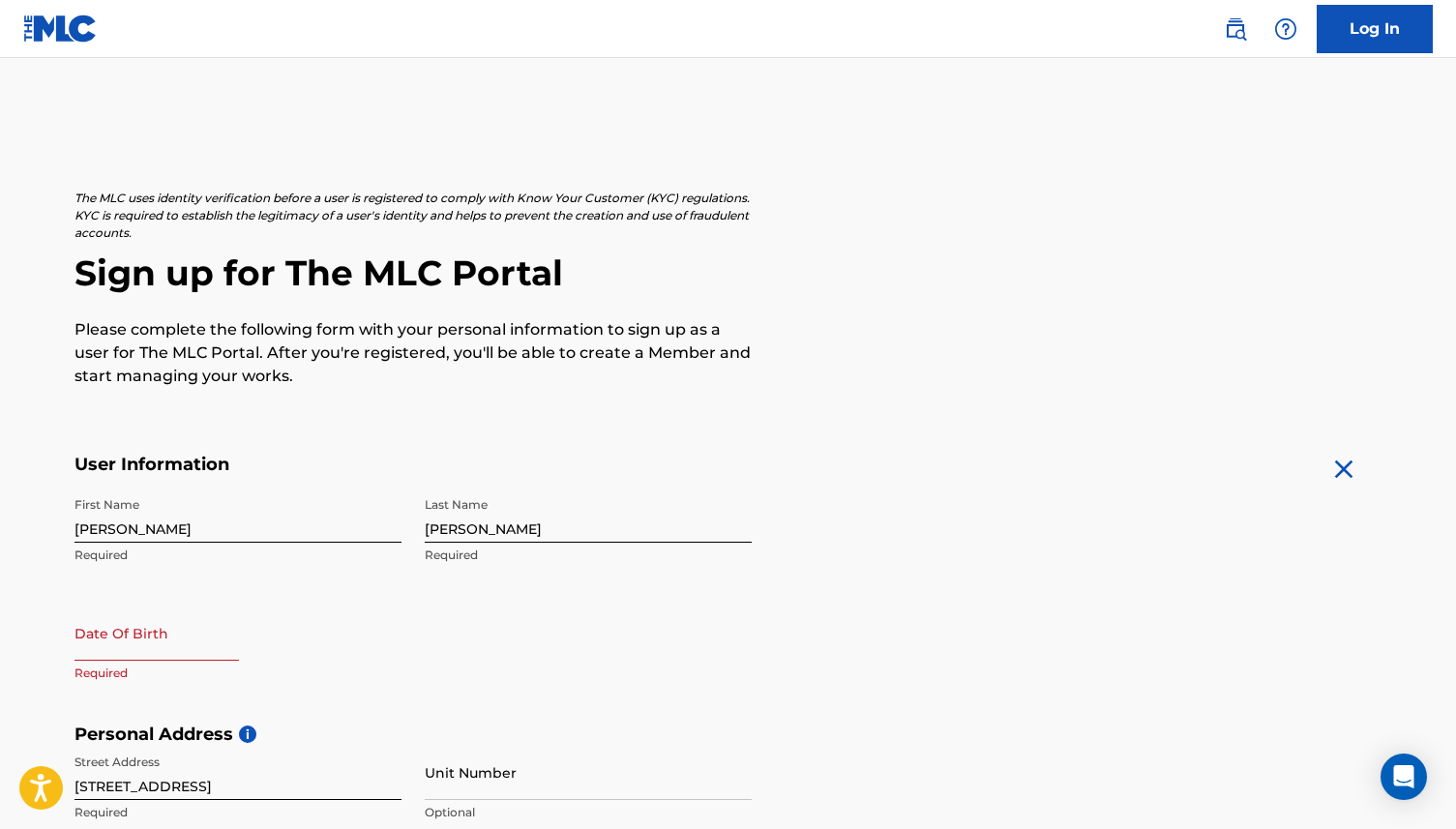 select on "6" 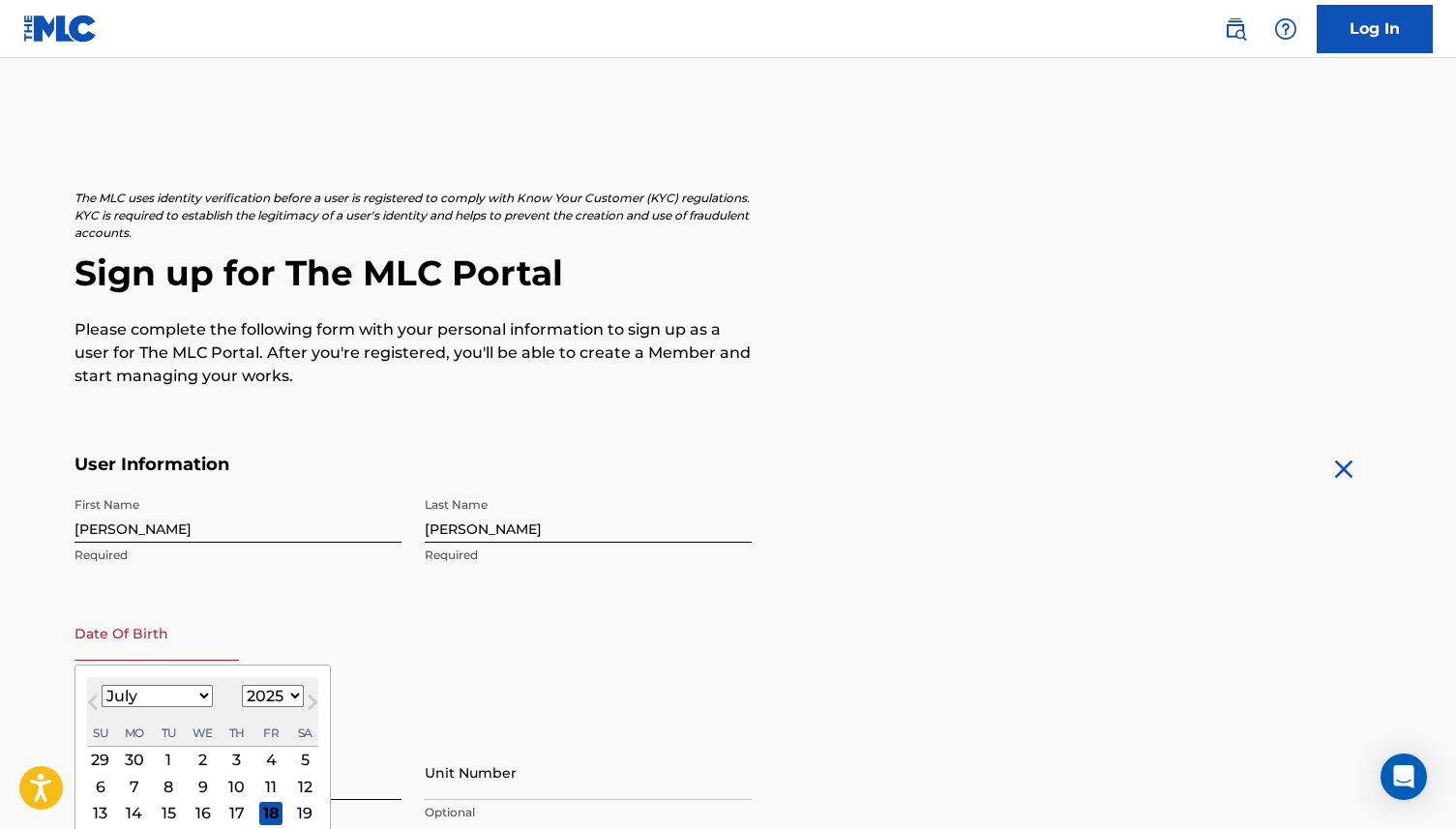 click at bounding box center [157, 633] 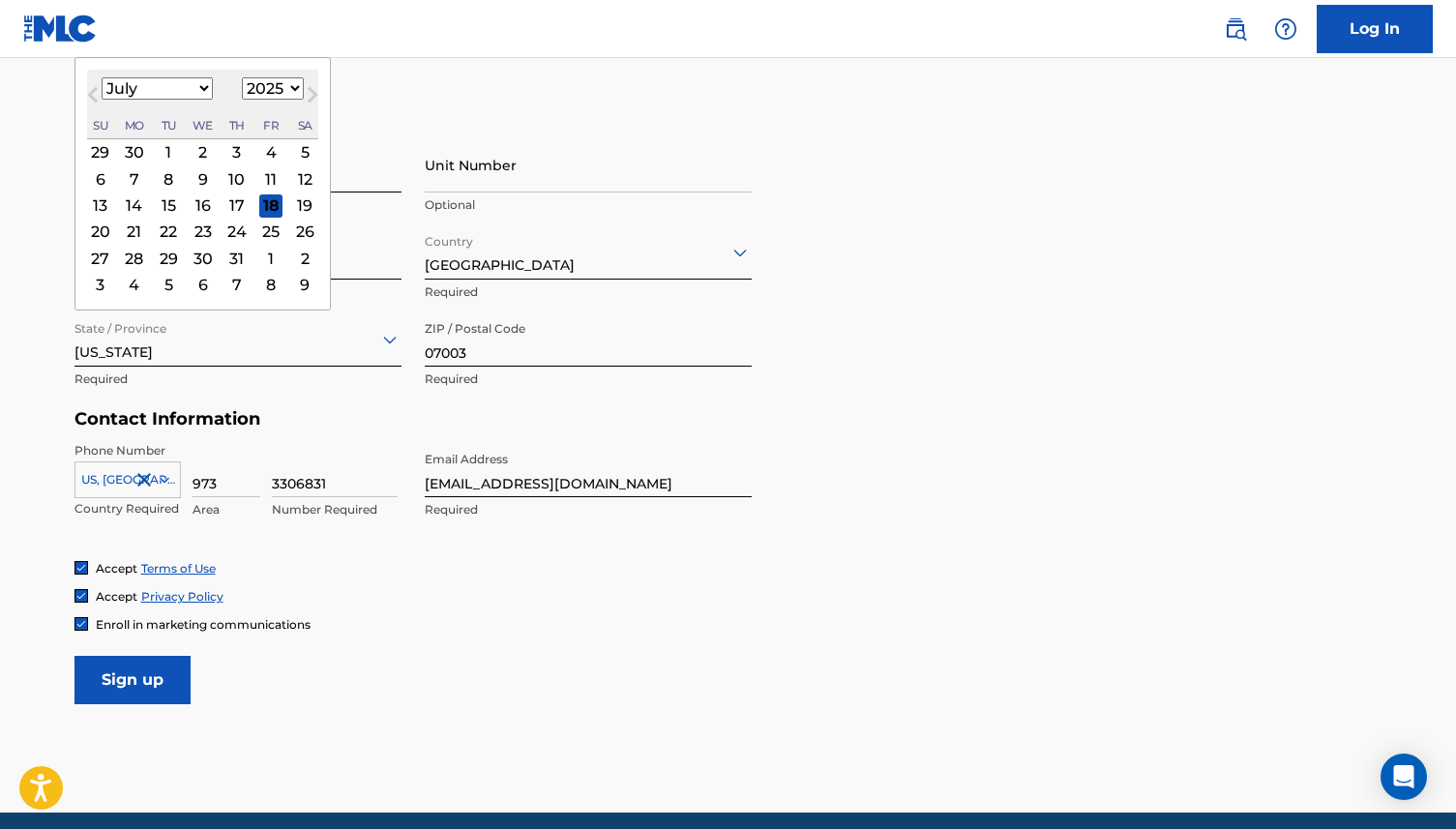 scroll, scrollTop: 683, scrollLeft: 0, axis: vertical 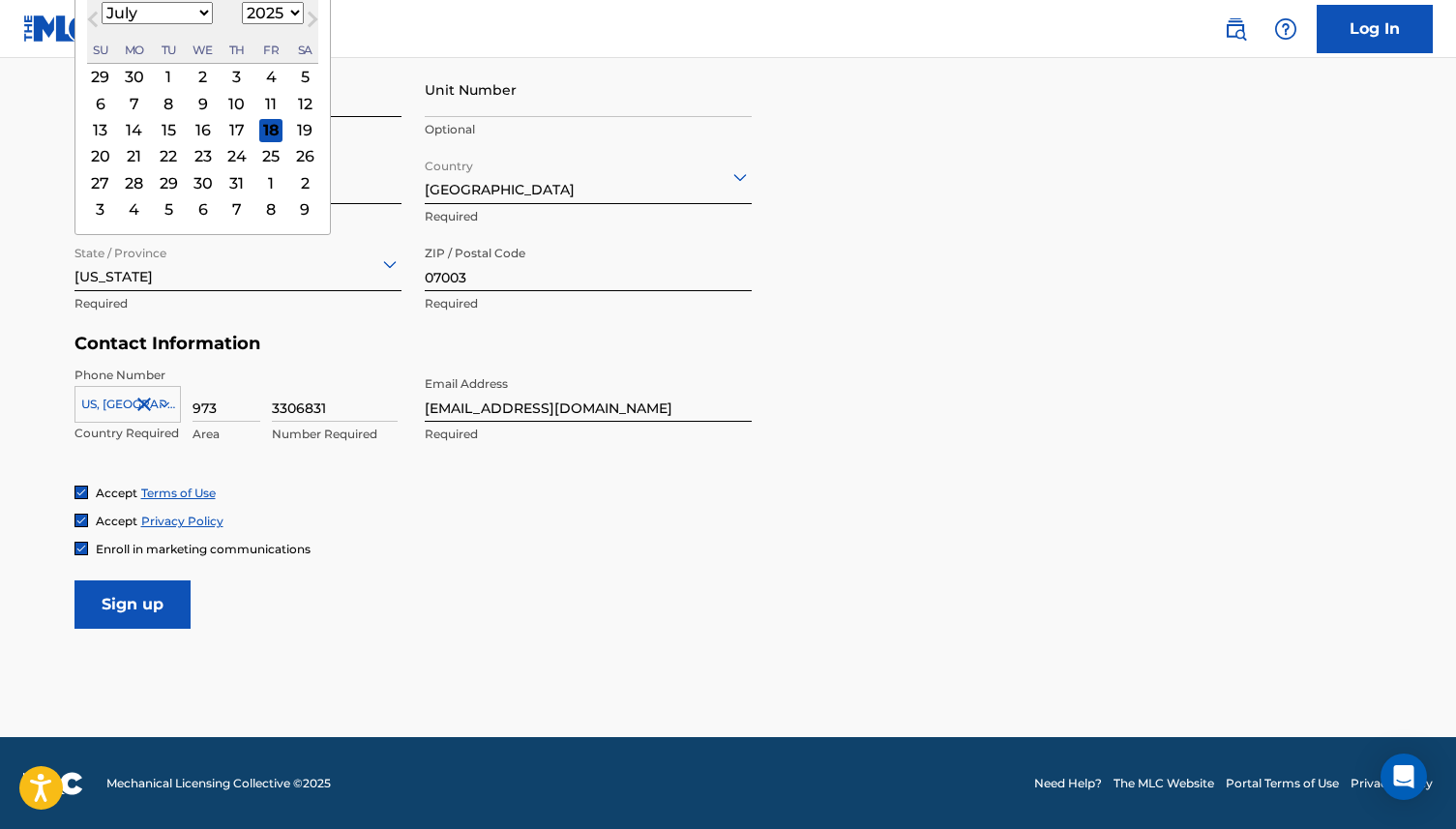 type 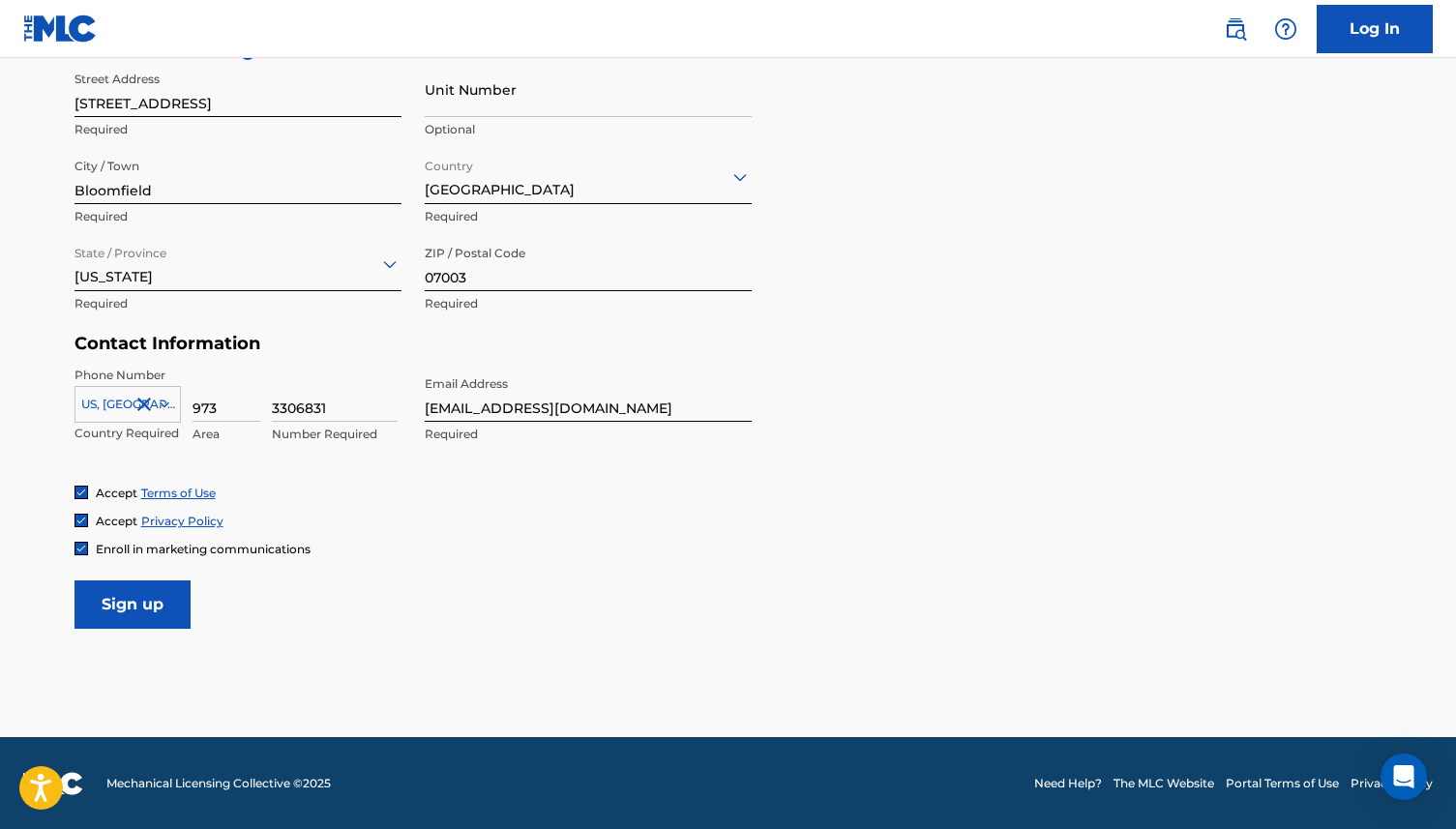 click on "Sign up" at bounding box center (133, 605) 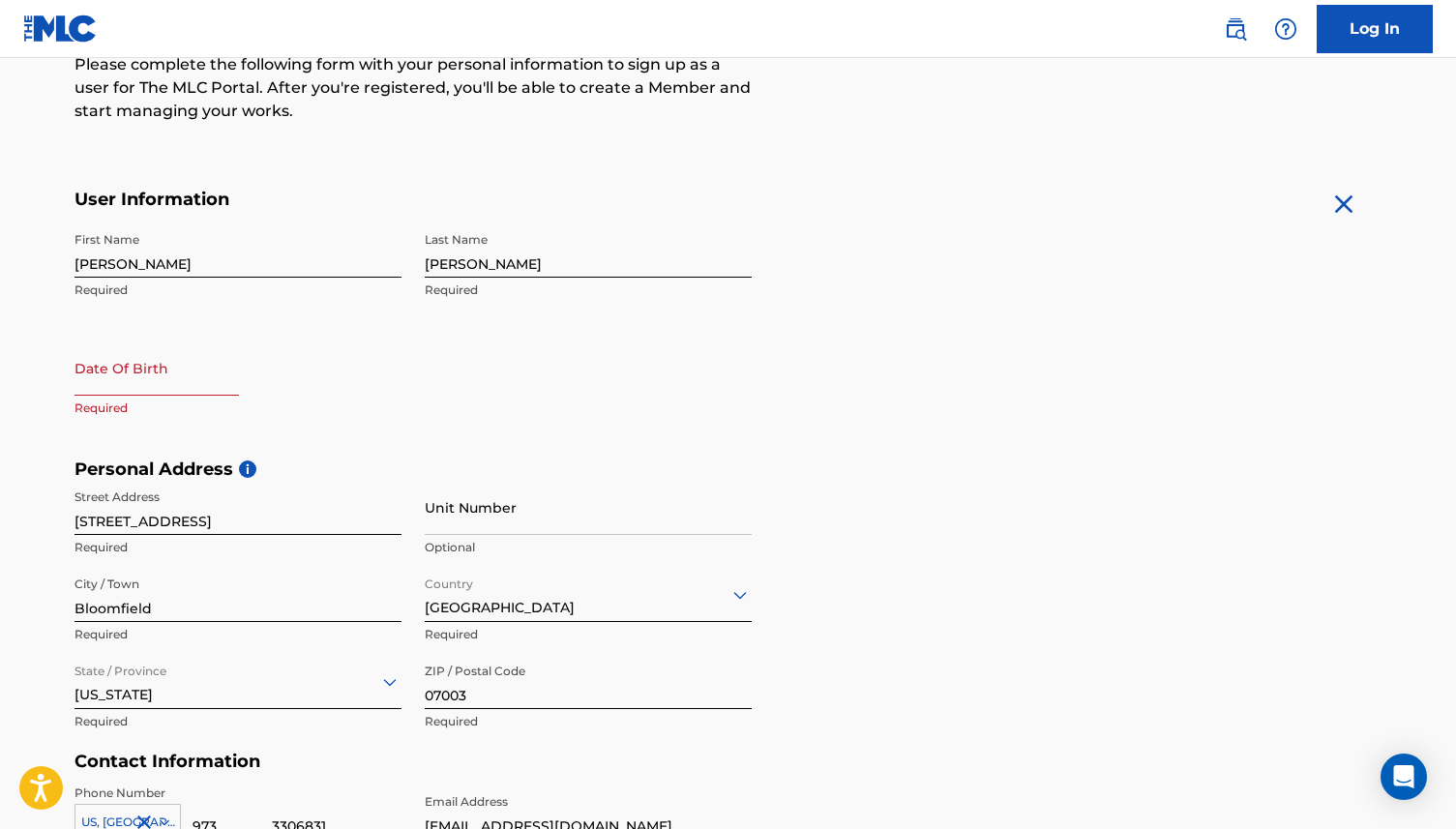 scroll, scrollTop: 251, scrollLeft: 0, axis: vertical 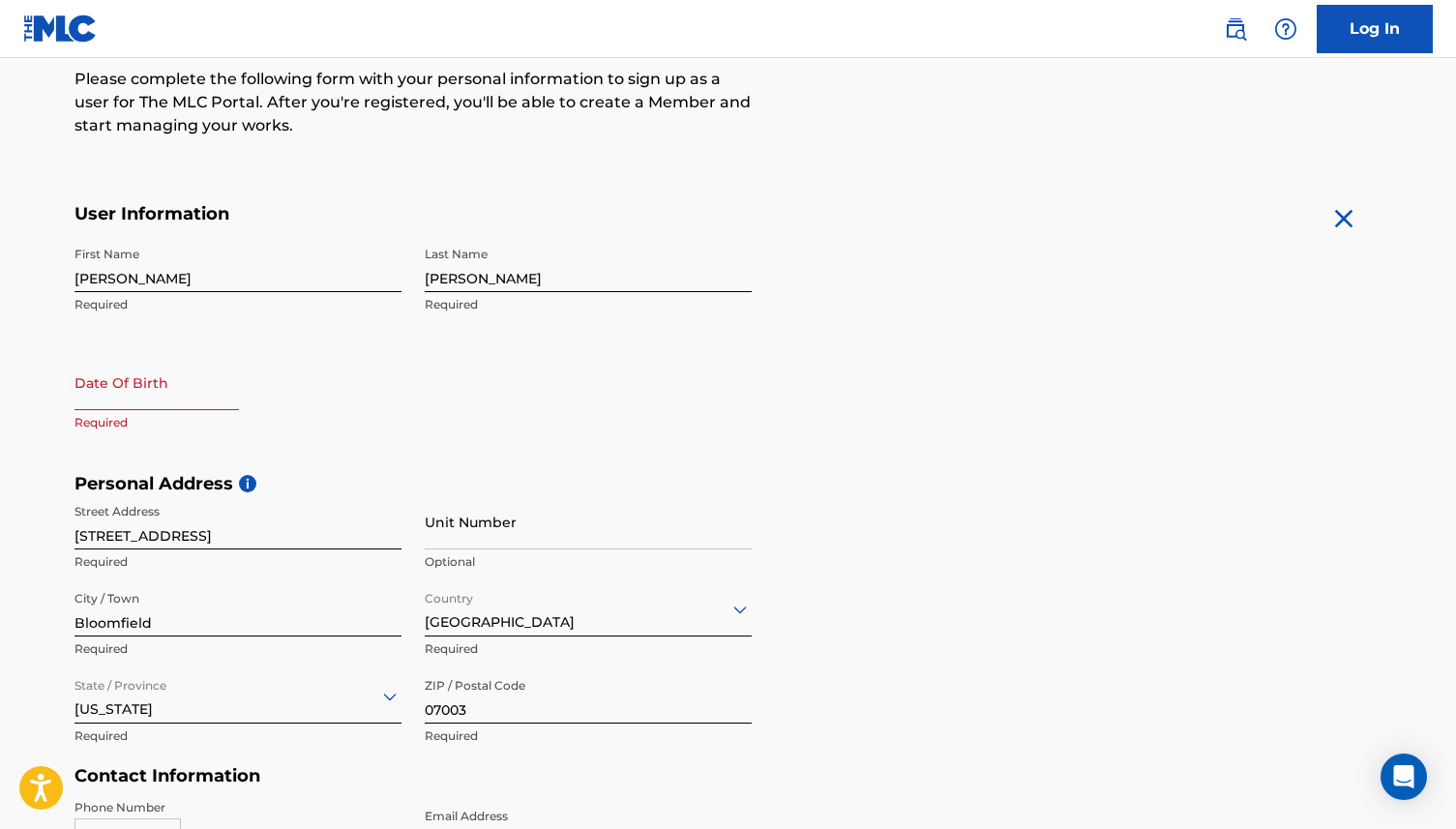 select on "6" 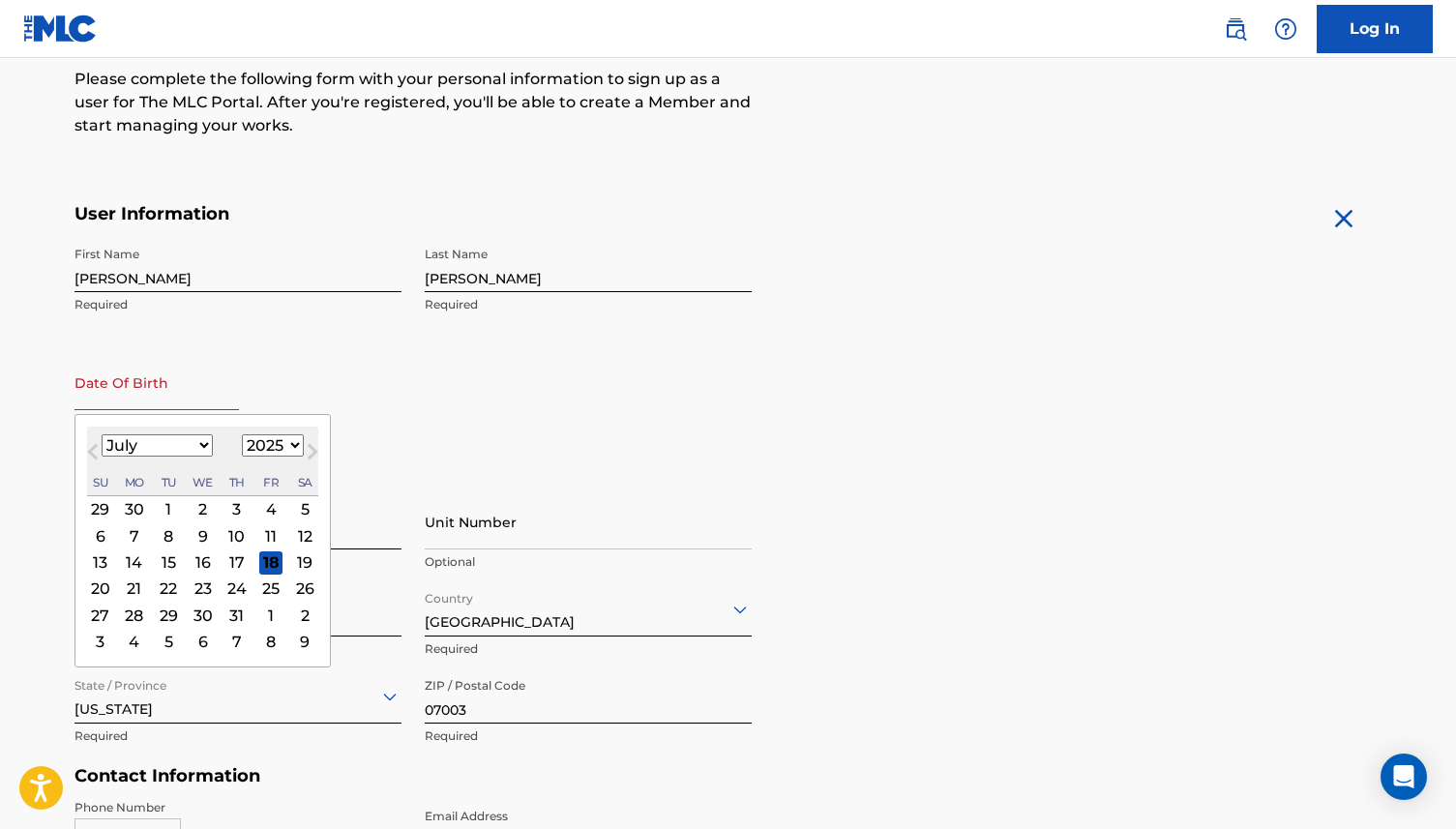 click at bounding box center (157, 382) 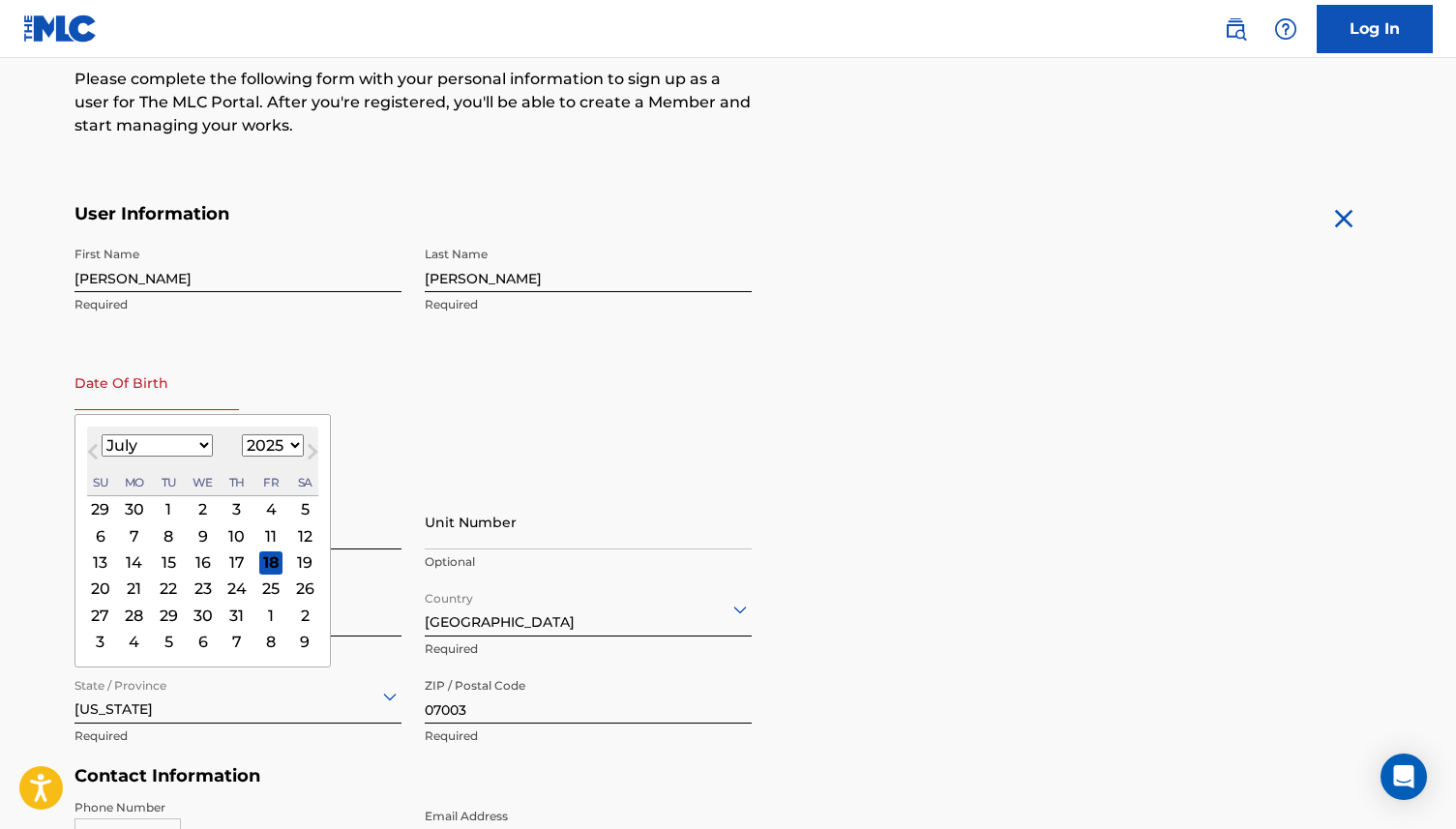 select on "1" 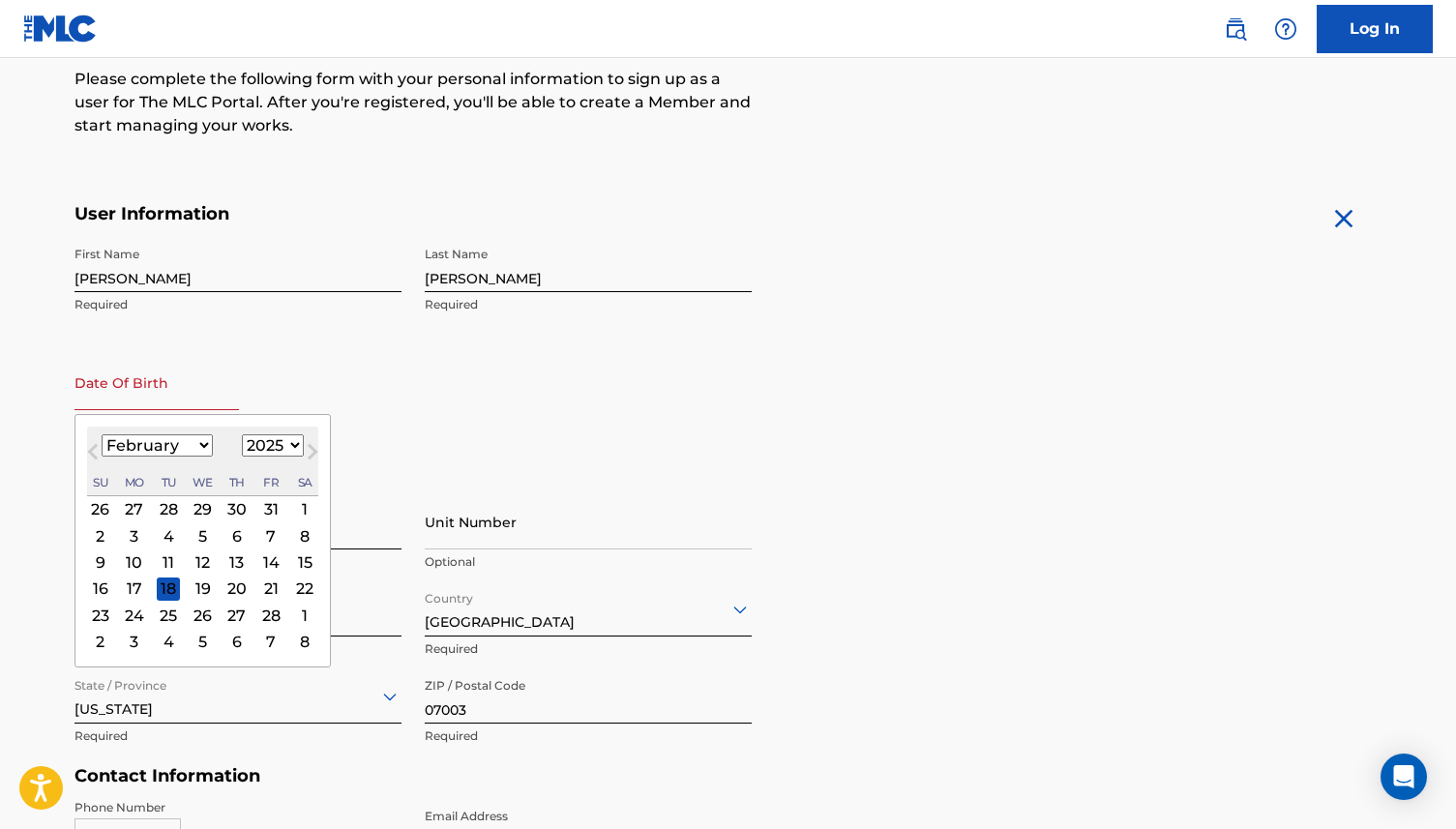 click on "1899 1900 1901 1902 1903 1904 1905 1906 1907 1908 1909 1910 1911 1912 1913 1914 1915 1916 1917 1918 1919 1920 1921 1922 1923 1924 1925 1926 1927 1928 1929 1930 1931 1932 1933 1934 1935 1936 1937 1938 1939 1940 1941 1942 1943 1944 1945 1946 1947 1948 1949 1950 1951 1952 1953 1954 1955 1956 1957 1958 1959 1960 1961 1962 1963 1964 1965 1966 1967 1968 1969 1970 1971 1972 1973 1974 1975 1976 1977 1978 1979 1980 1981 1982 1983 1984 1985 1986 1987 1988 1989 1990 1991 1992 1993 1994 1995 1996 1997 1998 1999 2000 2001 2002 2003 2004 2005 2006 2007 2008 2009 2010 2011 2012 2013 2014 2015 2016 2017 2018 2019 2020 2021 2022 2023 2024 2025 2026 2027 2028 2029 2030 2031 2032 2033 2034 2035 2036 2037 2038 2039 2040 2041 2042 2043 2044 2045 2046 2047 2048 2049 2050 2051 2052 2053 2054 2055 2056 2057 2058 2059 2060 2061 2062 2063 2064 2065 2066 2067 2068 2069 2070 2071 2072 2073 2074 2075 2076 2077 2078 2079 2080 2081 2082 2083 2084 2085 2086 2087 2088 2089 2090 2091 2092 2093 2094 2095 2096 2097 2098 2099 2100" at bounding box center [273, 445] 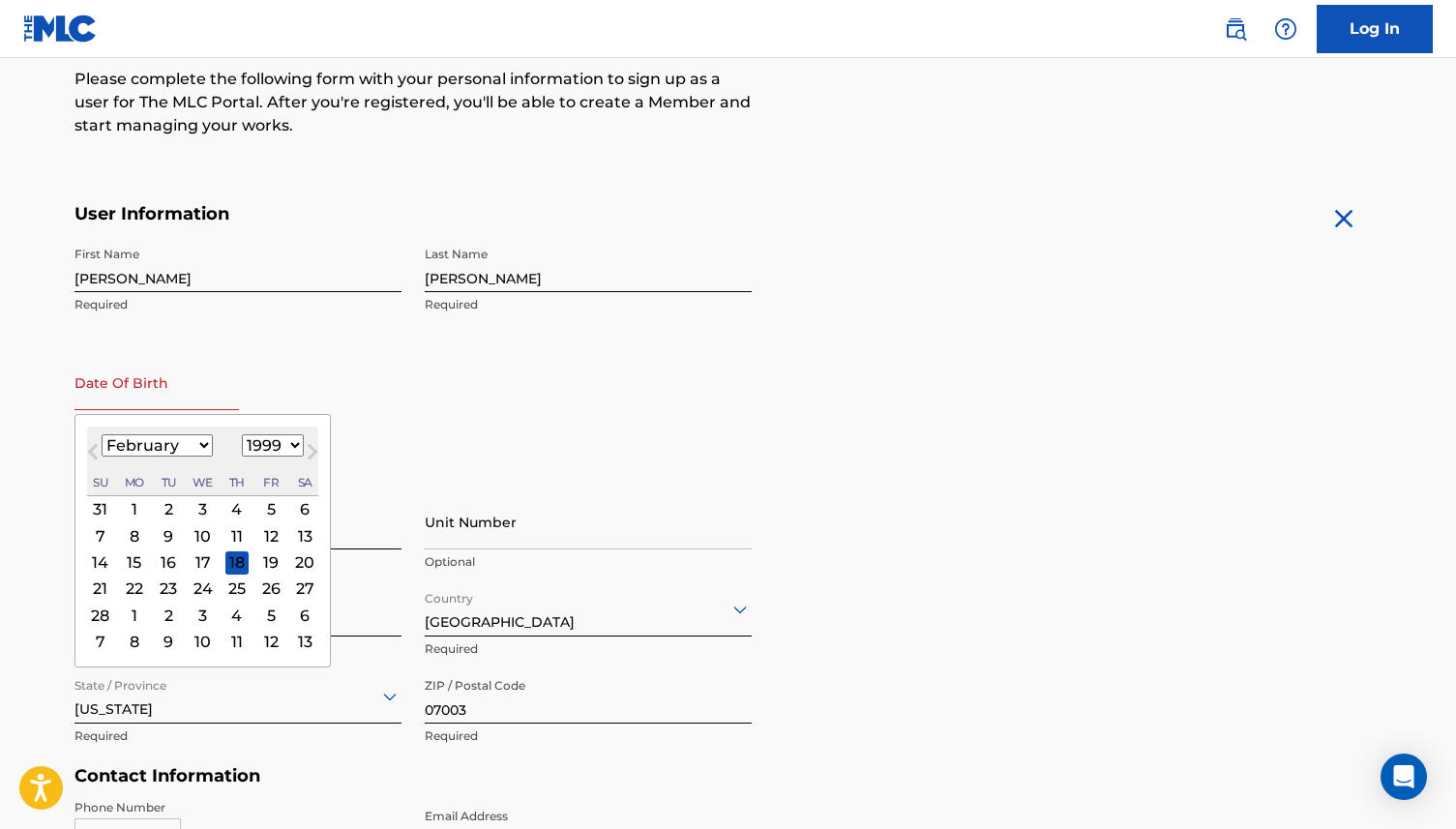 scroll, scrollTop: 683, scrollLeft: 0, axis: vertical 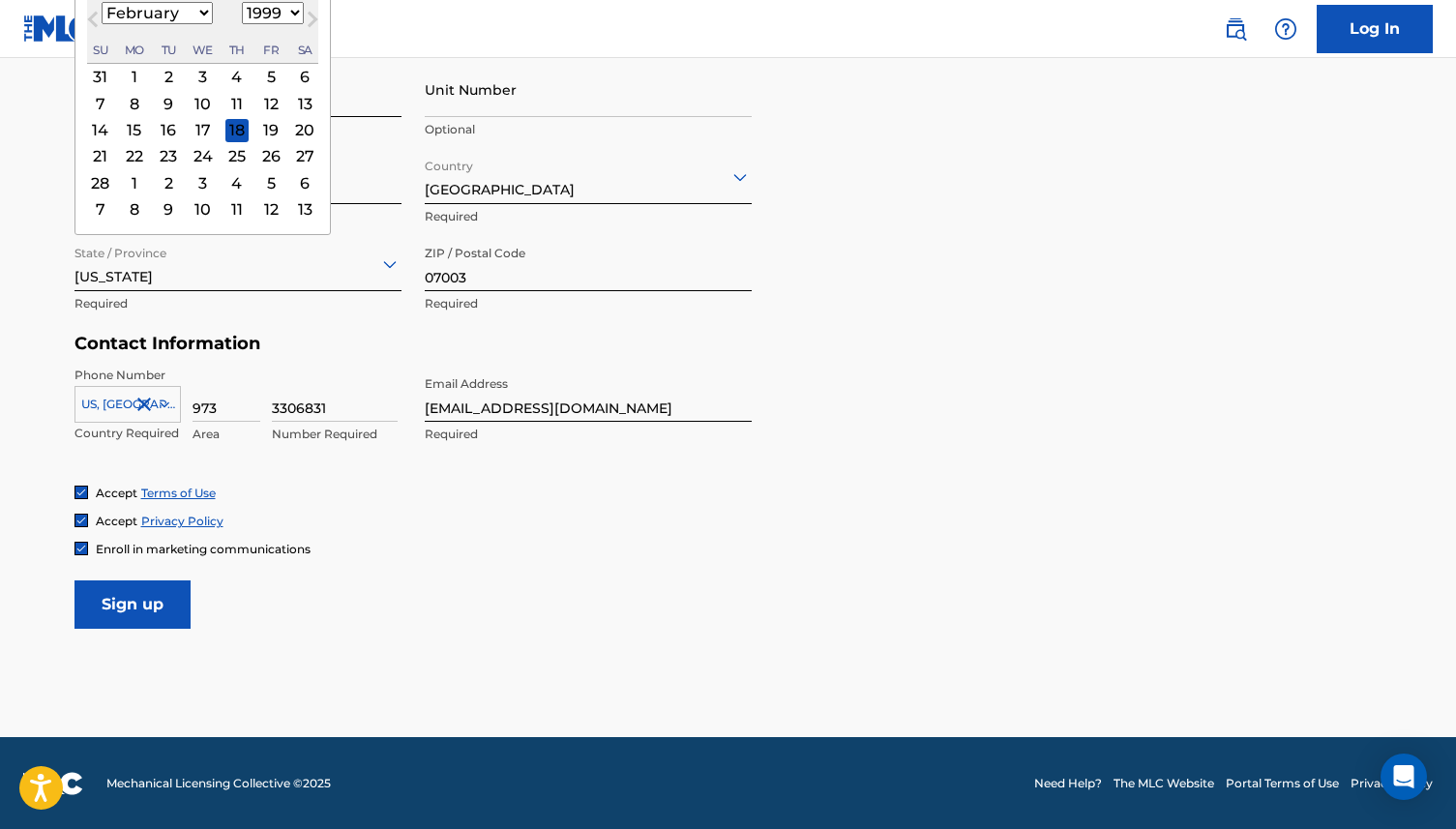 click on "The MLC uses identity verification before a user is registered to comply with Know Your Customer (KYC) regulations. KYC is required to establish the legitimacy of a user's identity and helps to prevent the creation and use of fraudulent accounts. Sign up for The MLC Portal Please complete the following form with your personal information to sign up as a user for The MLC Portal. After you're registered, you'll be able to create a Member and start managing your works. User Information First Name [PERSON_NAME] Last Name [PERSON_NAME] Required Date Of Birth [DEMOGRAPHIC_DATA] Previous Month Next Month [DATE] January February March April May June July August September October November [DATE] 1900 1901 1902 1903 1904 1905 1906 1907 1908 1909 1910 1911 1912 1913 1914 1915 1916 1917 1918 1919 1920 1921 1922 1923 1924 1925 1926 1927 1928 1929 1930 1931 1932 1933 1934 1935 1936 1937 1938 1939 1940 1941 1942 1943 1944 1945 1946 1947 1948 1949 1950 1951 1952 1953 1954 1955 1956 1957 1958 1959 1960 1961 1962 1963 Su" at bounding box center [728, 56] 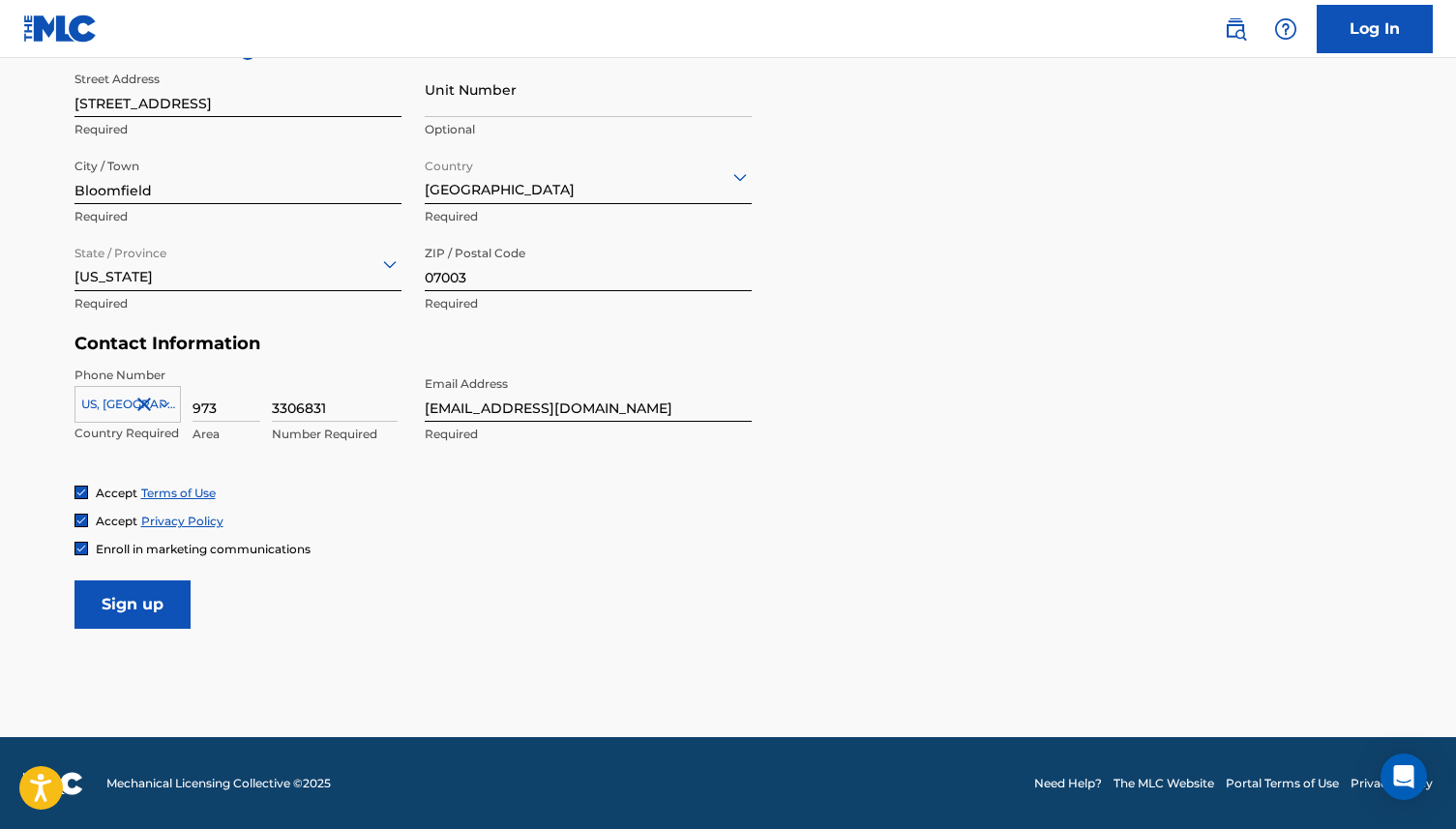 click on "User Information First Name [PERSON_NAME] Required Last Name [PERSON_NAME] Required Date Of Birth Required Personal Address i Street Address [STREET_ADDRESS] Required Unit Number Optional City / Town [GEOGRAPHIC_DATA] Required Country [GEOGRAPHIC_DATA] Required State / Province [US_STATE] Required ZIP / Postal Code 07003 Required Contact Information Phone Number US, [GEOGRAPHIC_DATA] +1 Country Required 973 Area 3306831 Number Required Email Address [EMAIL_ADDRESS][DOMAIN_NAME] Required Accept Terms of Use Accept Privacy Policy Enroll in marketing communications Sign up" at bounding box center [728, 199] 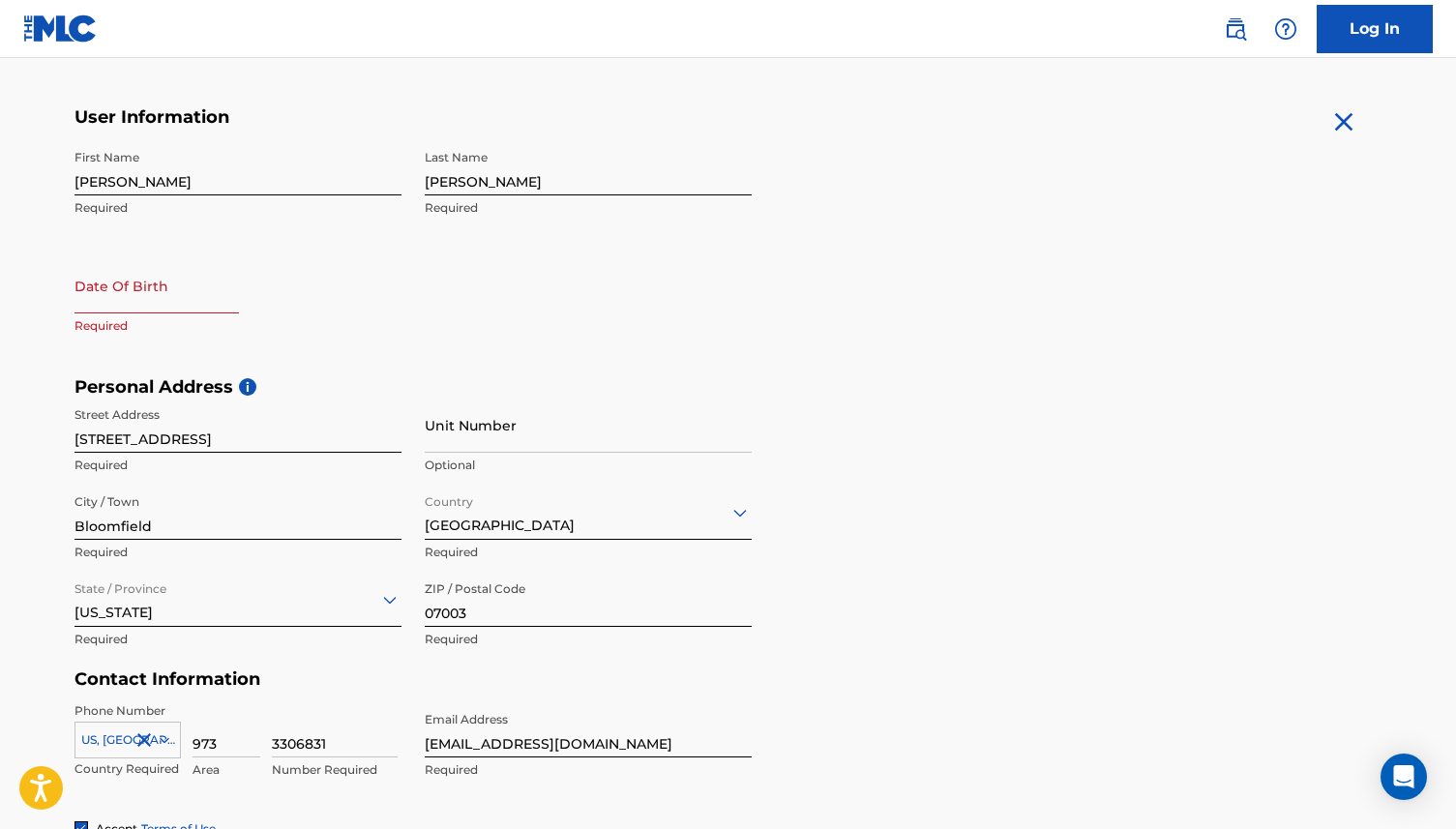 scroll, scrollTop: 342, scrollLeft: 0, axis: vertical 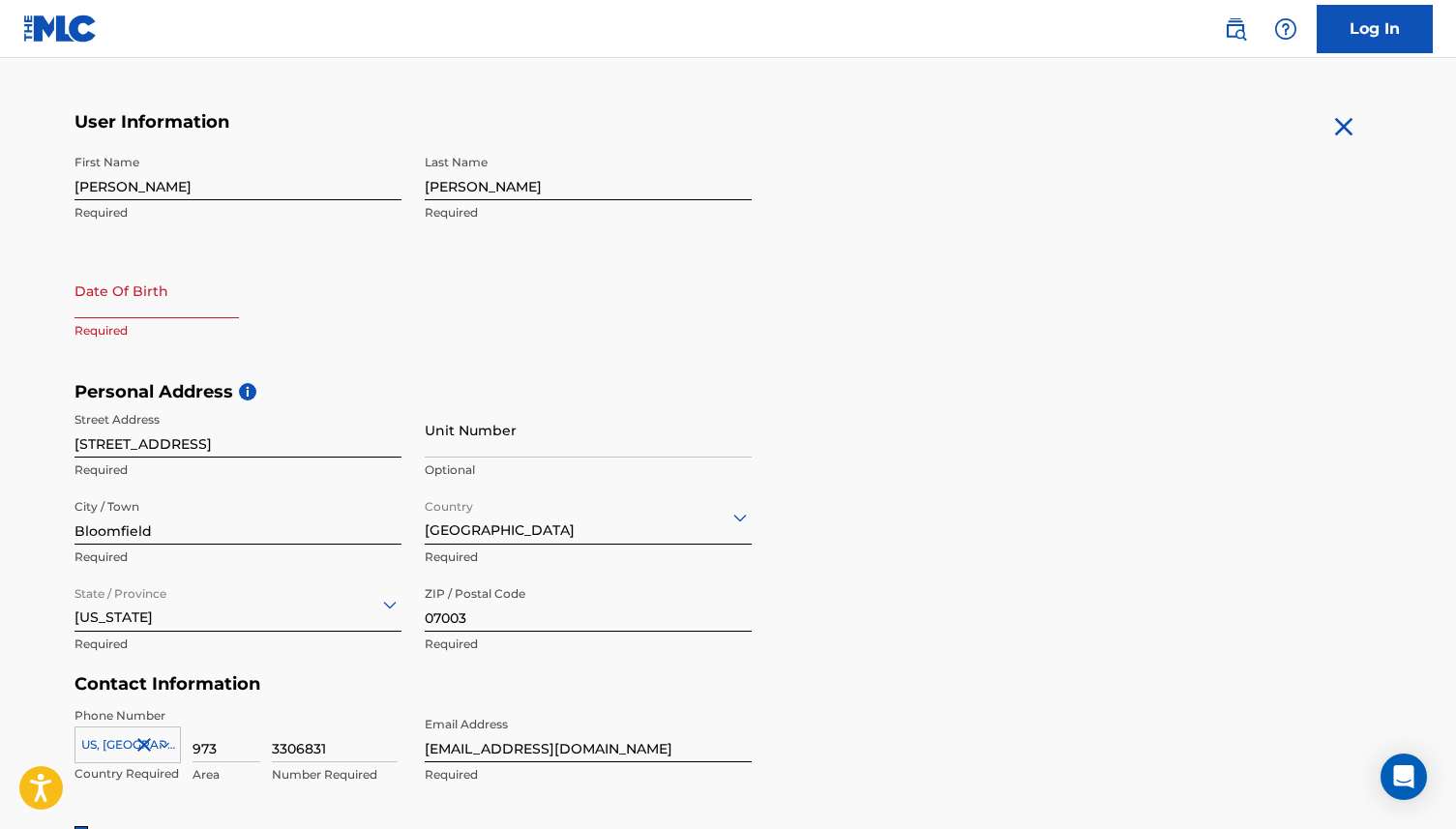 click at bounding box center [157, 290] 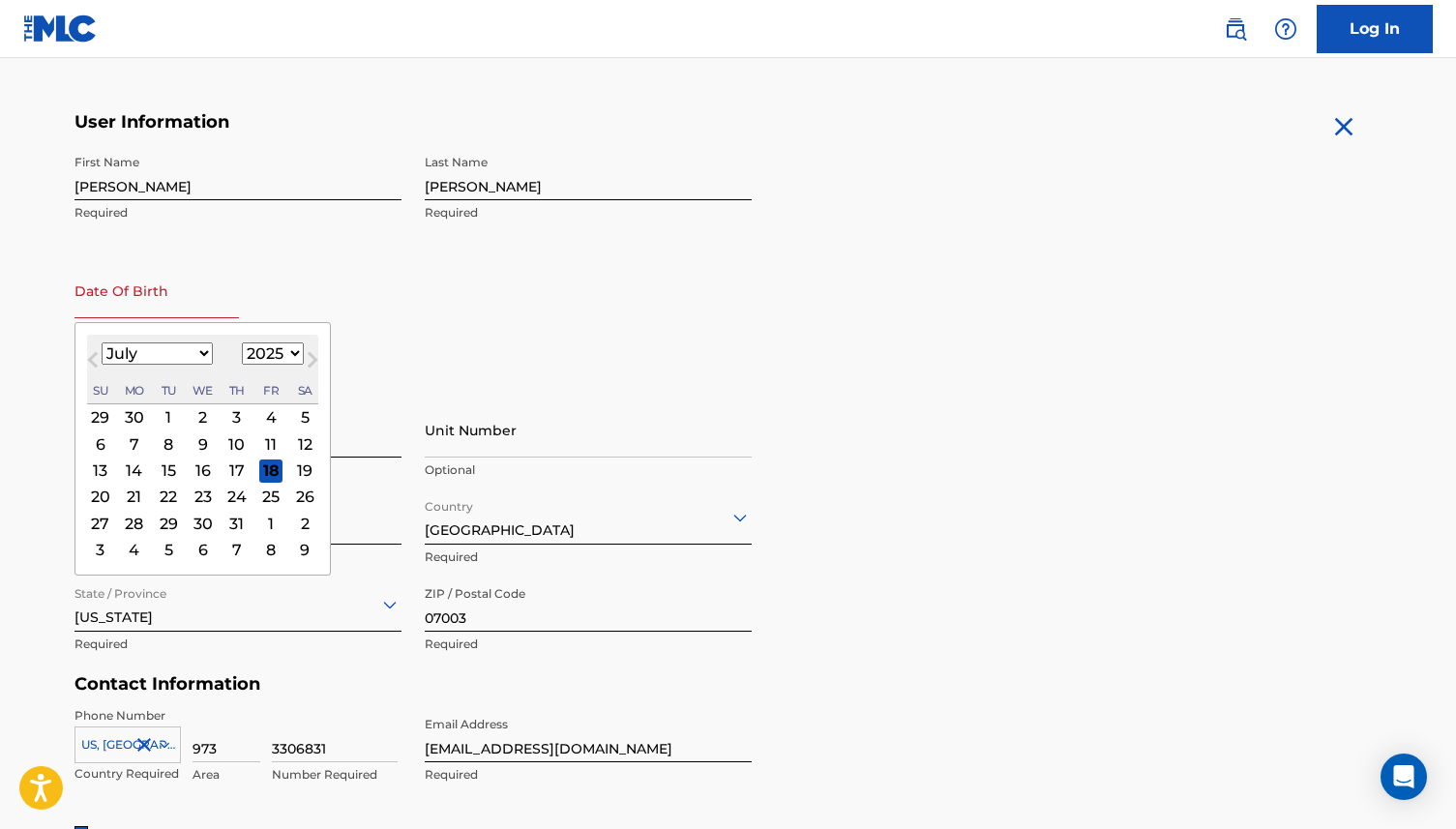click on "January February March April May June July August September October November December" at bounding box center (157, 353) 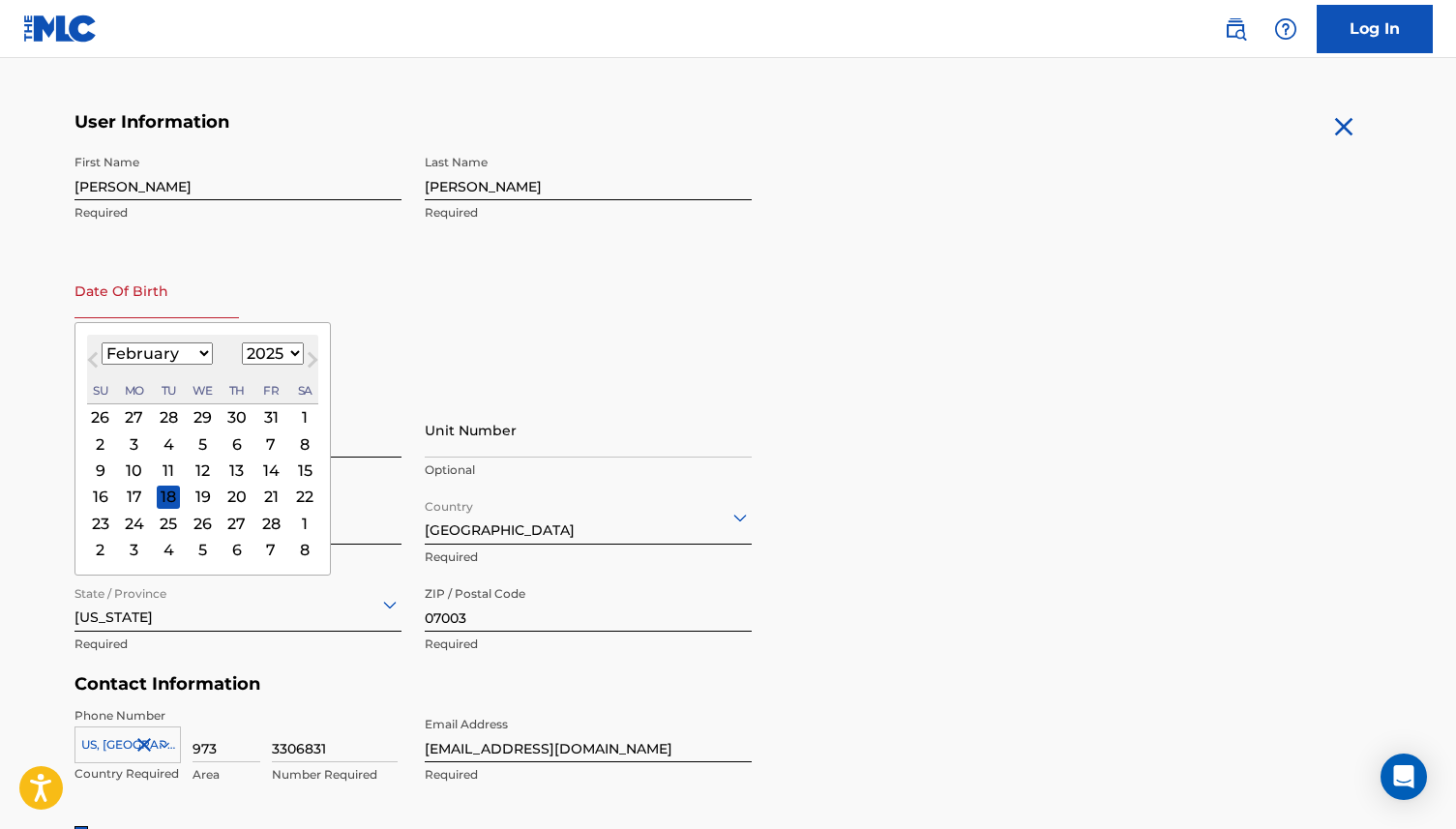 click on "18" at bounding box center (168, 496) 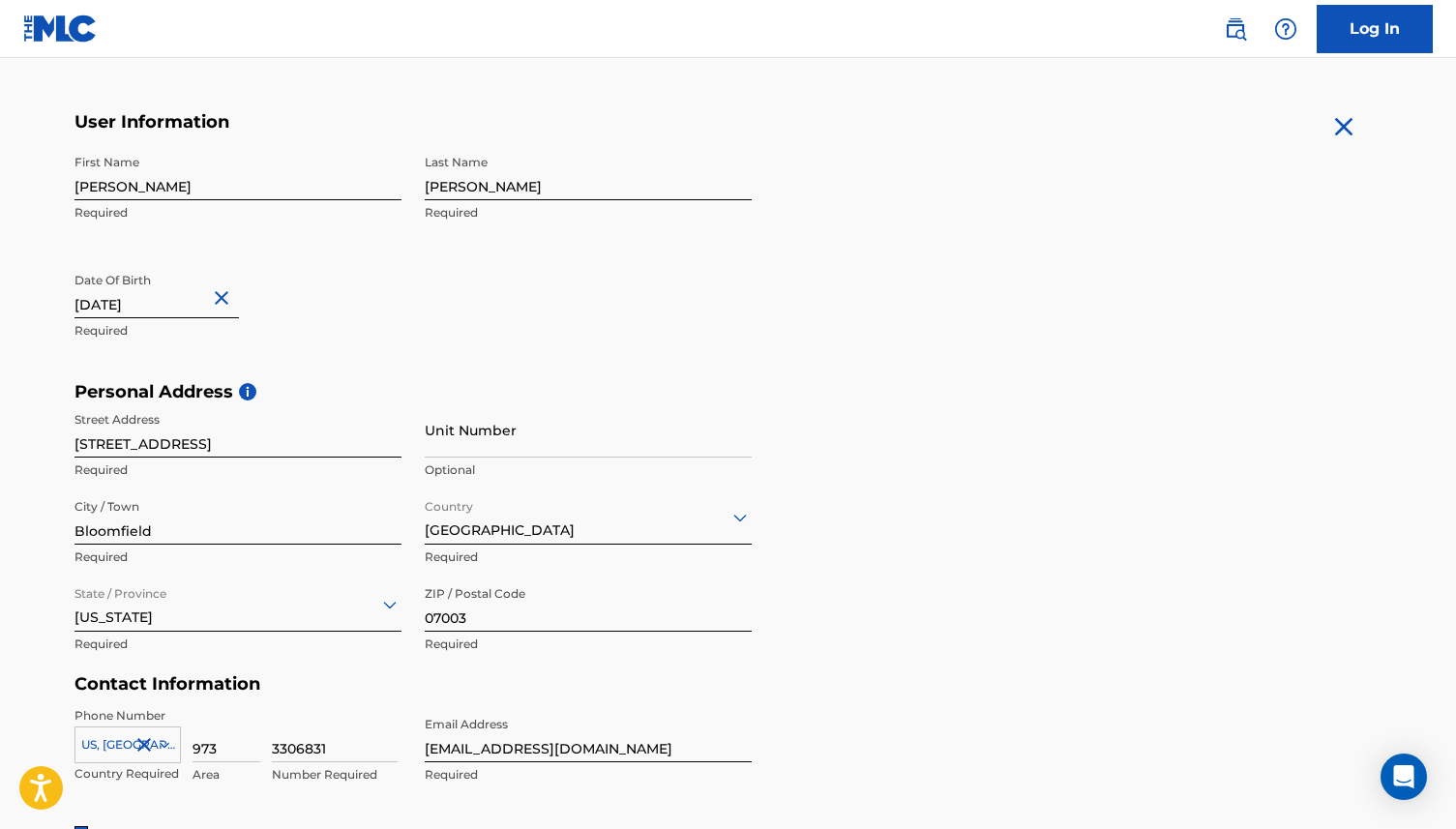 click on "[DATE]" at bounding box center [157, 290] 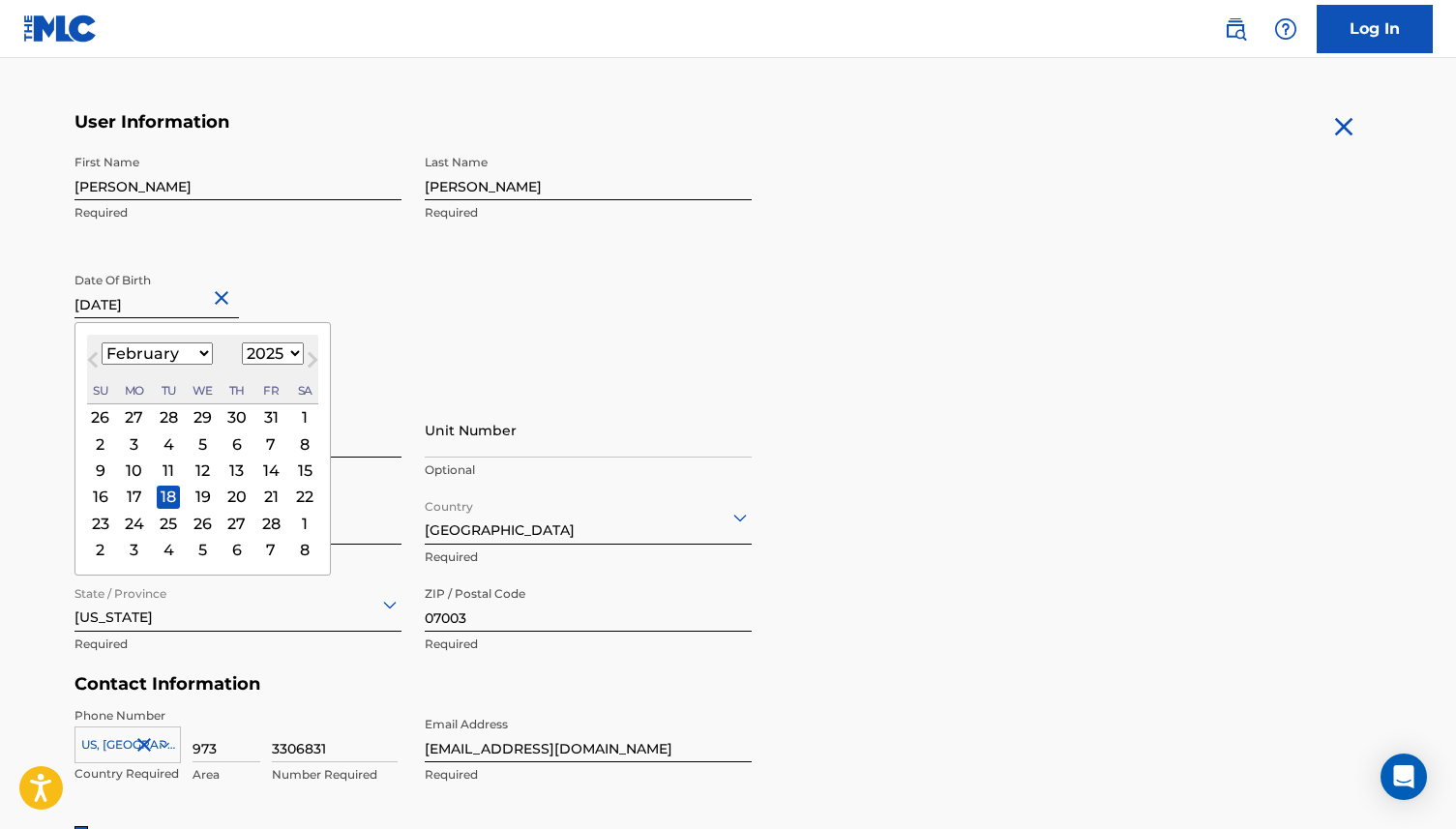 click on "1899 1900 1901 1902 1903 1904 1905 1906 1907 1908 1909 1910 1911 1912 1913 1914 1915 1916 1917 1918 1919 1920 1921 1922 1923 1924 1925 1926 1927 1928 1929 1930 1931 1932 1933 1934 1935 1936 1937 1938 1939 1940 1941 1942 1943 1944 1945 1946 1947 1948 1949 1950 1951 1952 1953 1954 1955 1956 1957 1958 1959 1960 1961 1962 1963 1964 1965 1966 1967 1968 1969 1970 1971 1972 1973 1974 1975 1976 1977 1978 1979 1980 1981 1982 1983 1984 1985 1986 1987 1988 1989 1990 1991 1992 1993 1994 1995 1996 1997 1998 1999 2000 2001 2002 2003 2004 2005 2006 2007 2008 2009 2010 2011 2012 2013 2014 2015 2016 2017 2018 2019 2020 2021 2022 2023 2024 2025 2026 2027 2028 2029 2030 2031 2032 2033 2034 2035 2036 2037 2038 2039 2040 2041 2042 2043 2044 2045 2046 2047 2048 2049 2050 2051 2052 2053 2054 2055 2056 2057 2058 2059 2060 2061 2062 2063 2064 2065 2066 2067 2068 2069 2070 2071 2072 2073 2074 2075 2076 2077 2078 2079 2080 2081 2082 2083 2084 2085 2086 2087 2088 2089 2090 2091 2092 2093 2094 2095 2096 2097 2098 2099 2100" at bounding box center [273, 353] 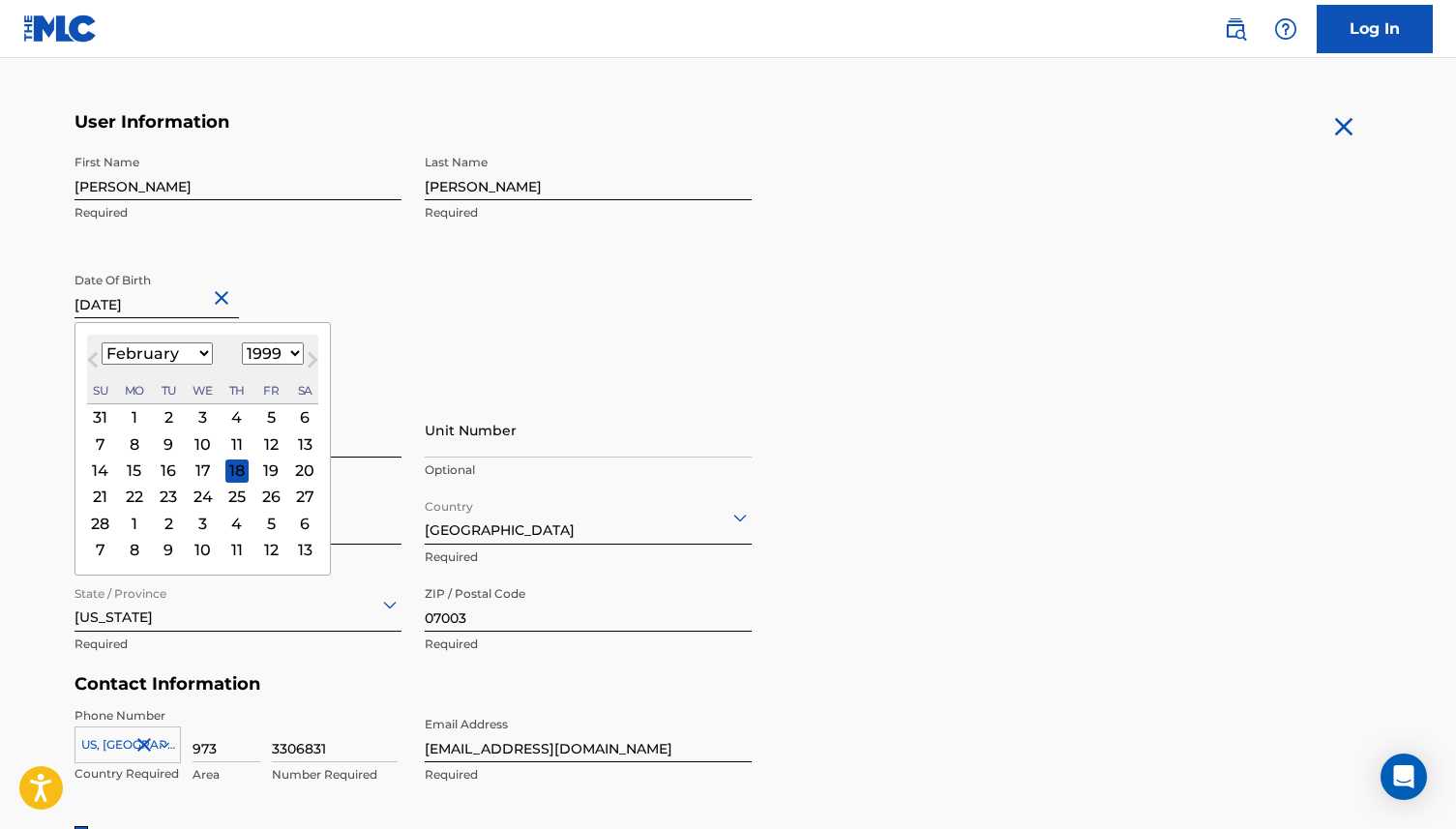 type on "[DATE]" 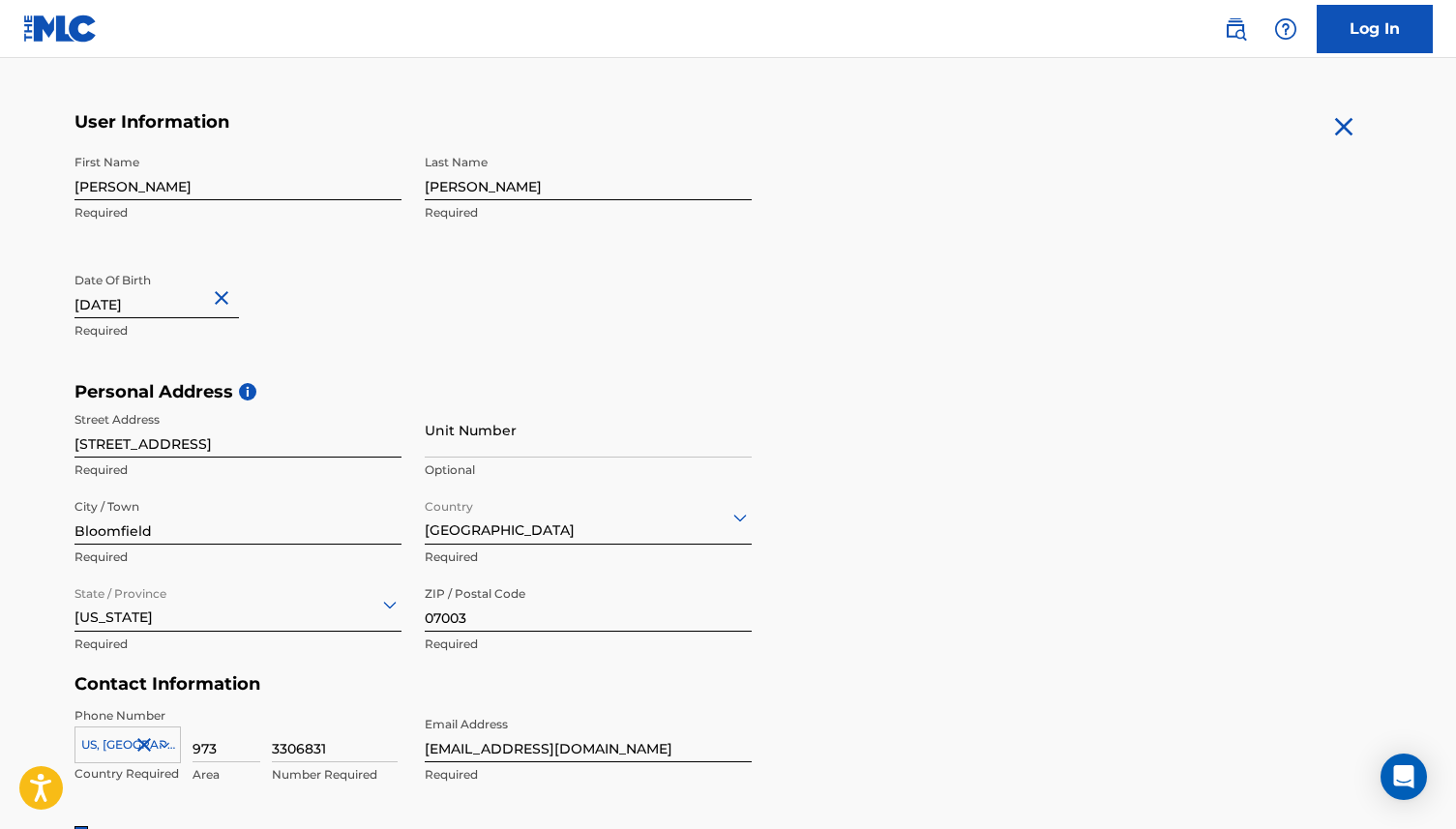 click on "Sign up" at bounding box center (133, 945) 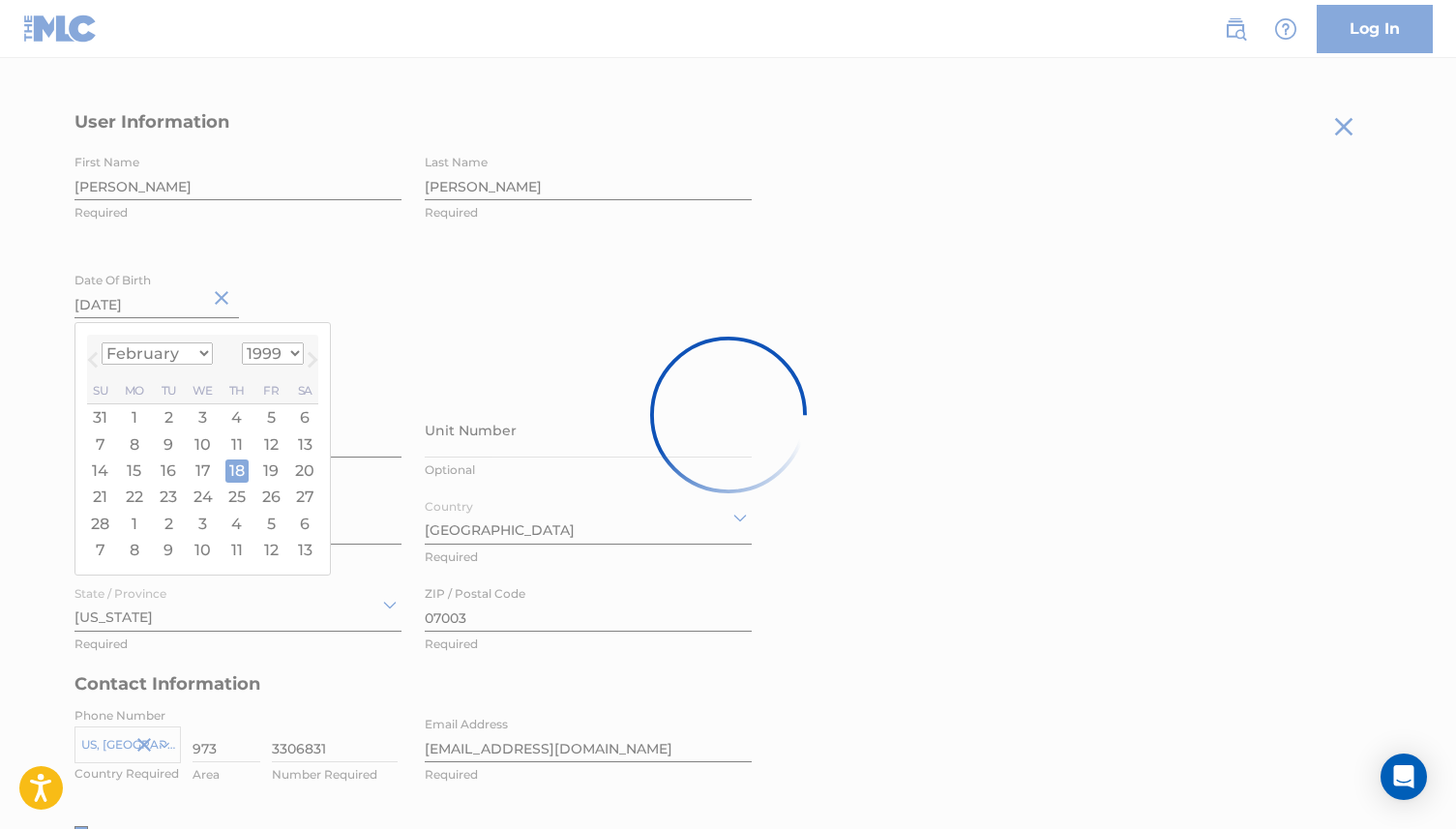 scroll, scrollTop: 0, scrollLeft: 0, axis: both 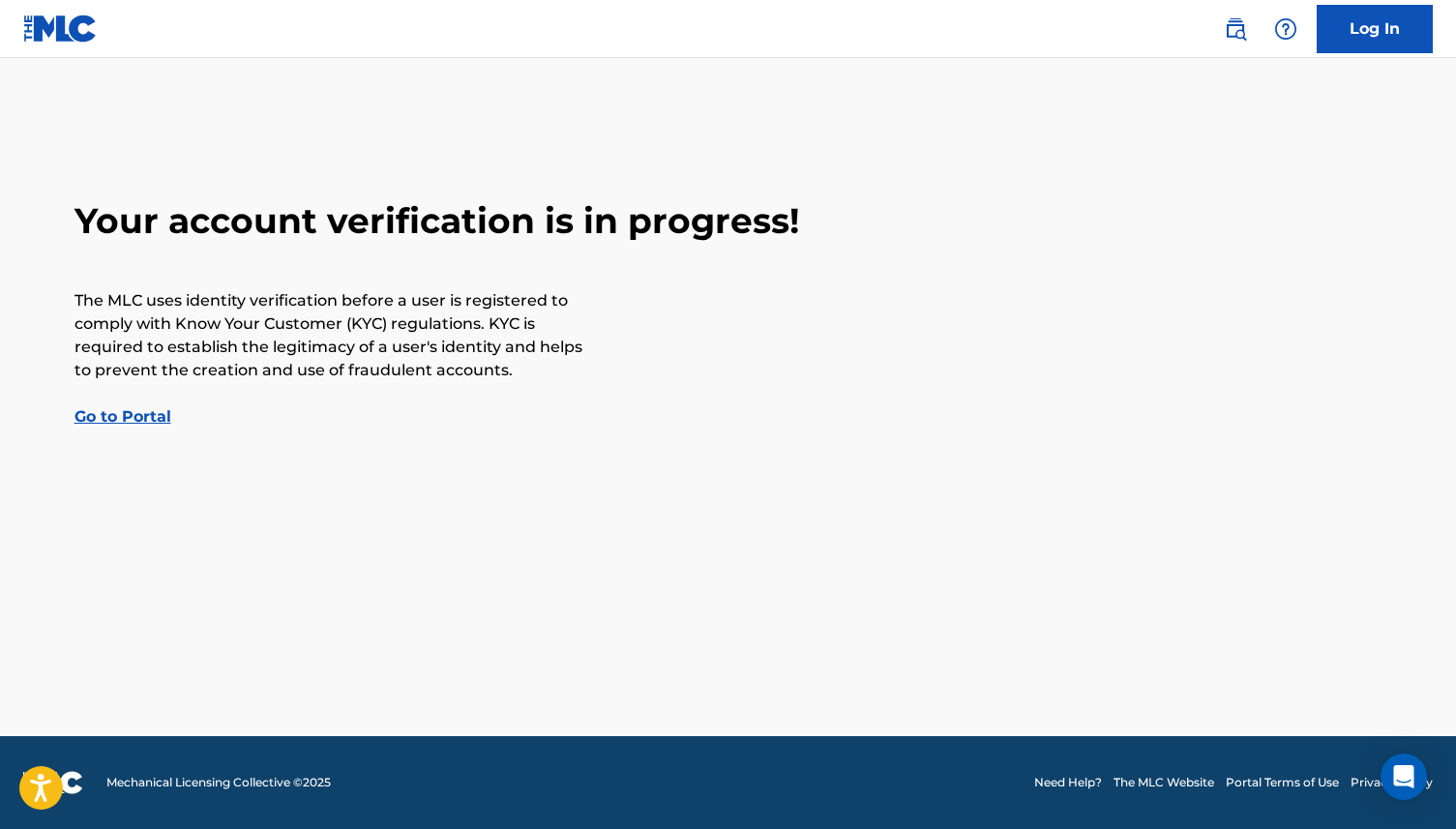click on "Go to Portal" at bounding box center [123, 416] 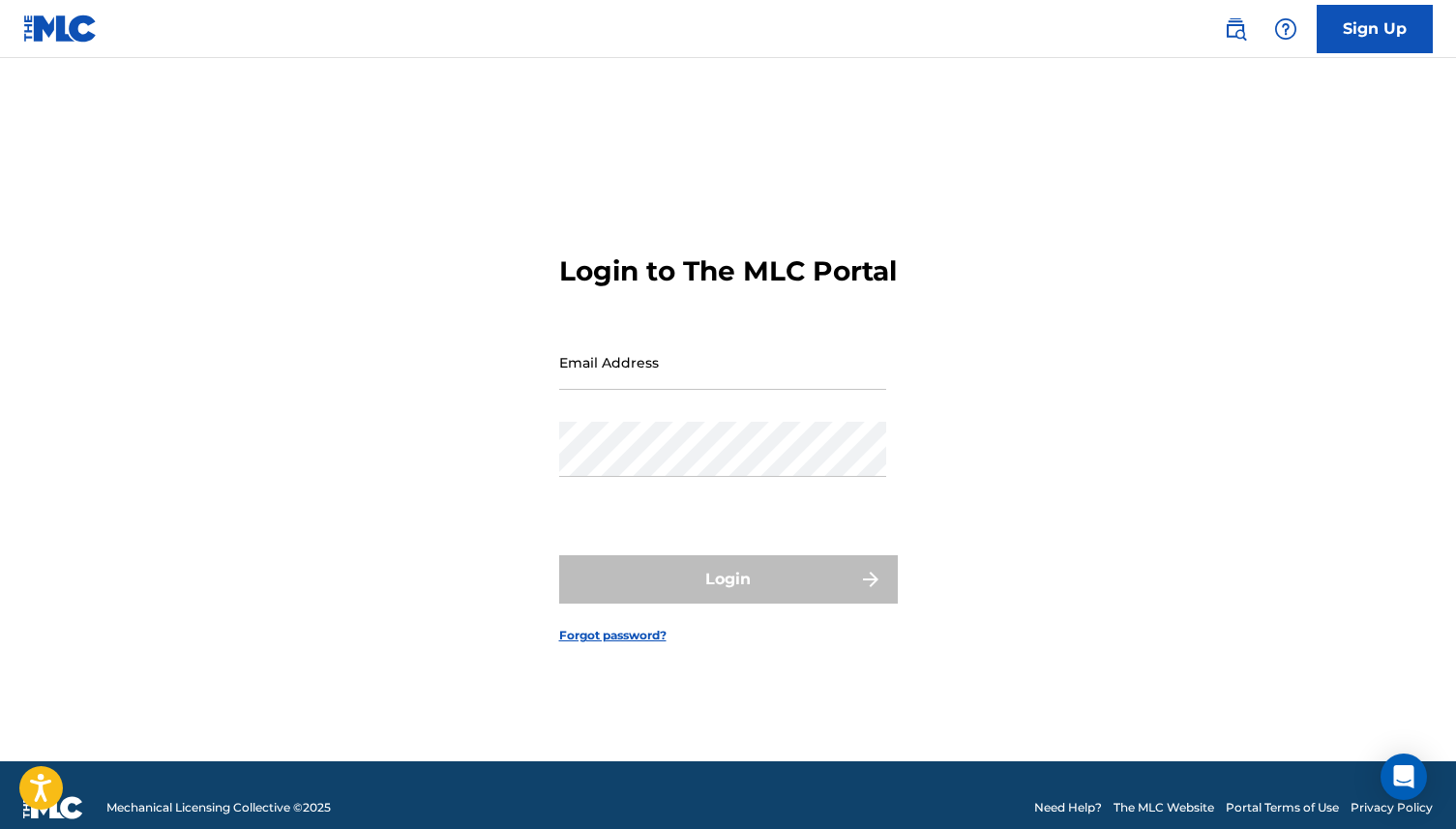 scroll, scrollTop: 25, scrollLeft: 0, axis: vertical 